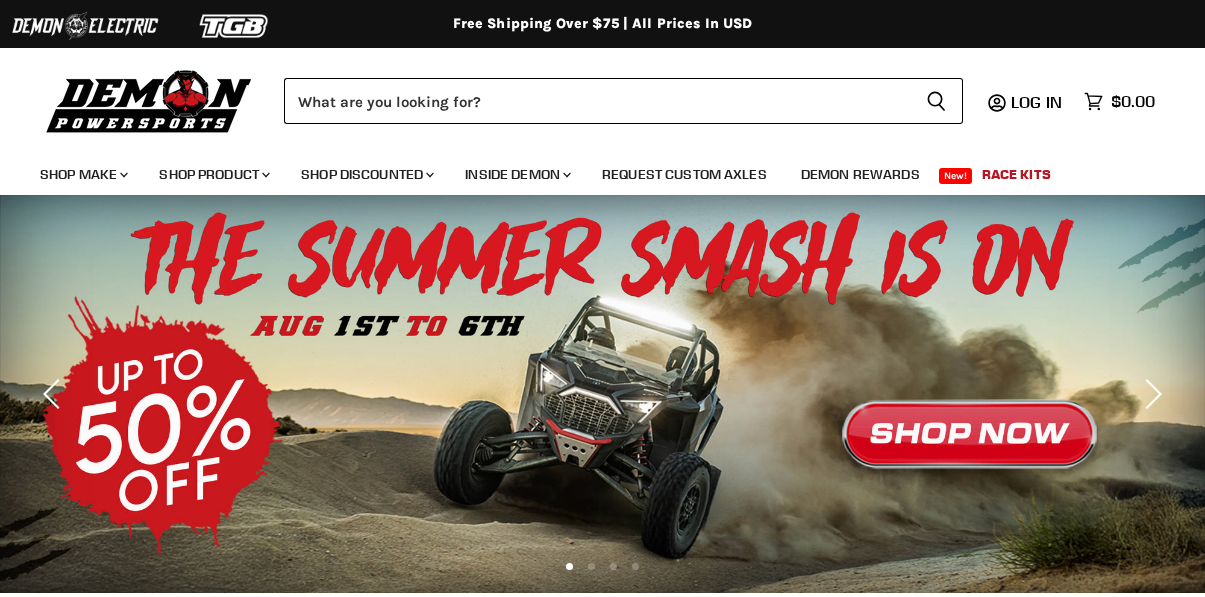 scroll, scrollTop: 0, scrollLeft: 0, axis: both 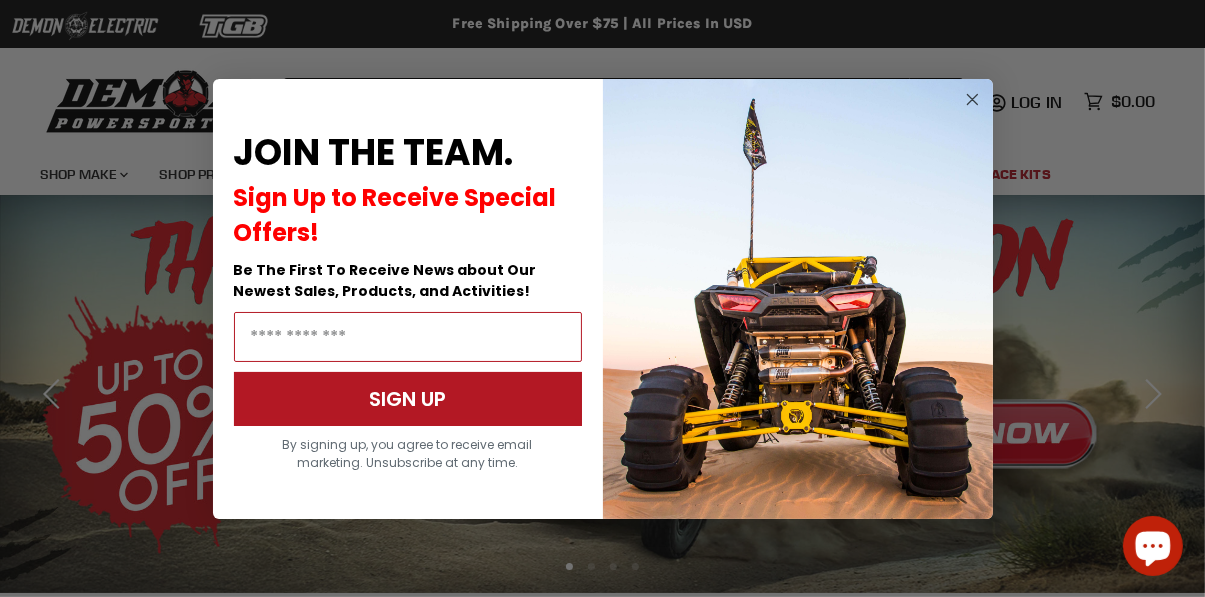 click on "Close dialog JOIN THE TEAM.
Sign Up to Receive Special Offers!
Be The First To Receive News about Our Newest Sales, Products, and Activities!
SIGN UP By signing up, you agree to receive email marketing. Unsubscribe at any time. ******" at bounding box center [602, 298] 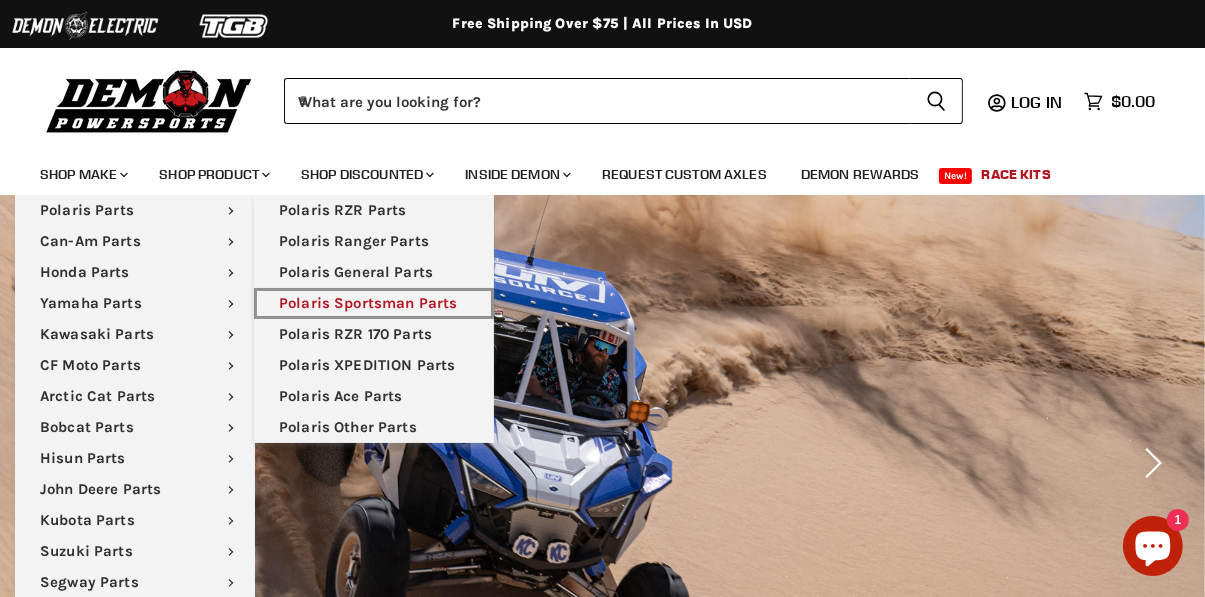 click on "Polaris Sportsman Parts" at bounding box center [374, 303] 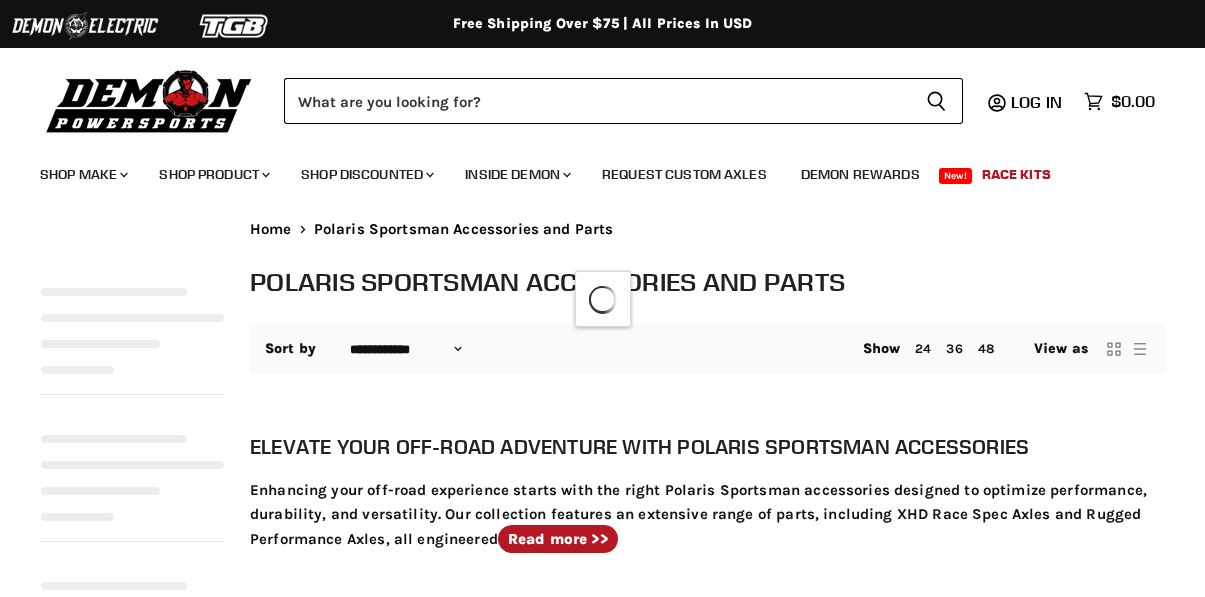 select on "**********" 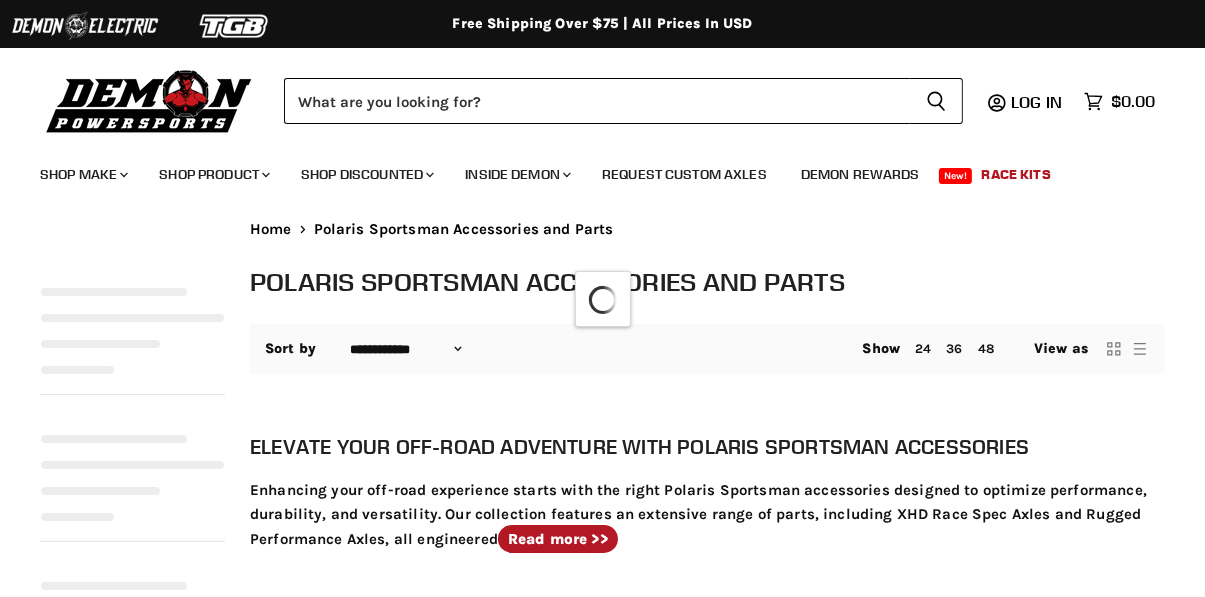 select on "**********" 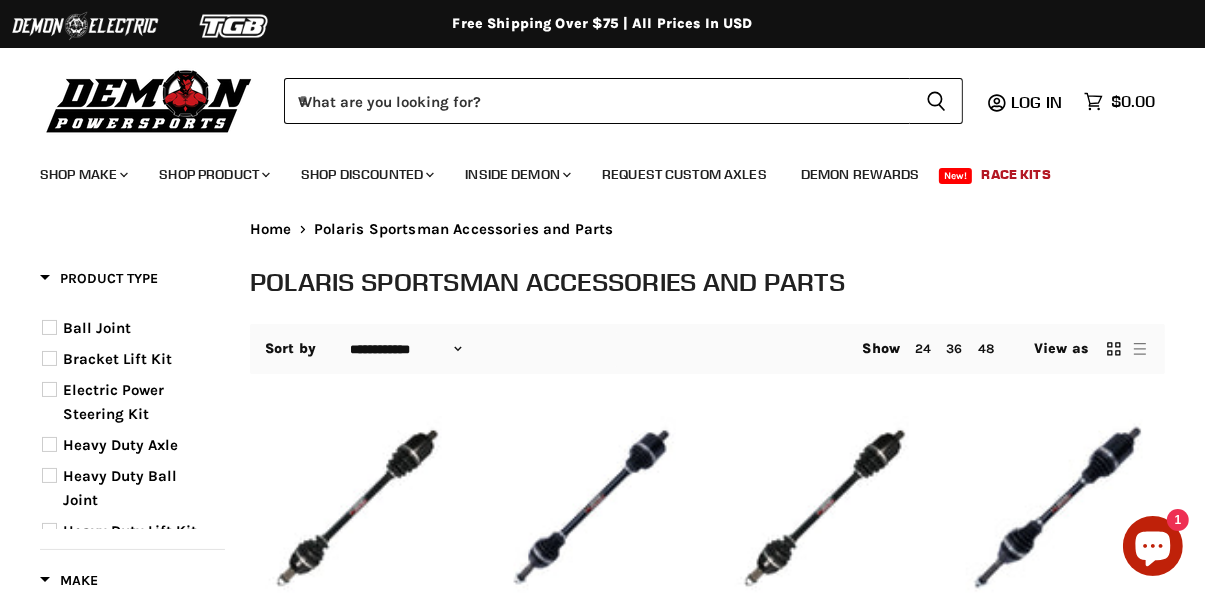 scroll, scrollTop: 0, scrollLeft: 0, axis: both 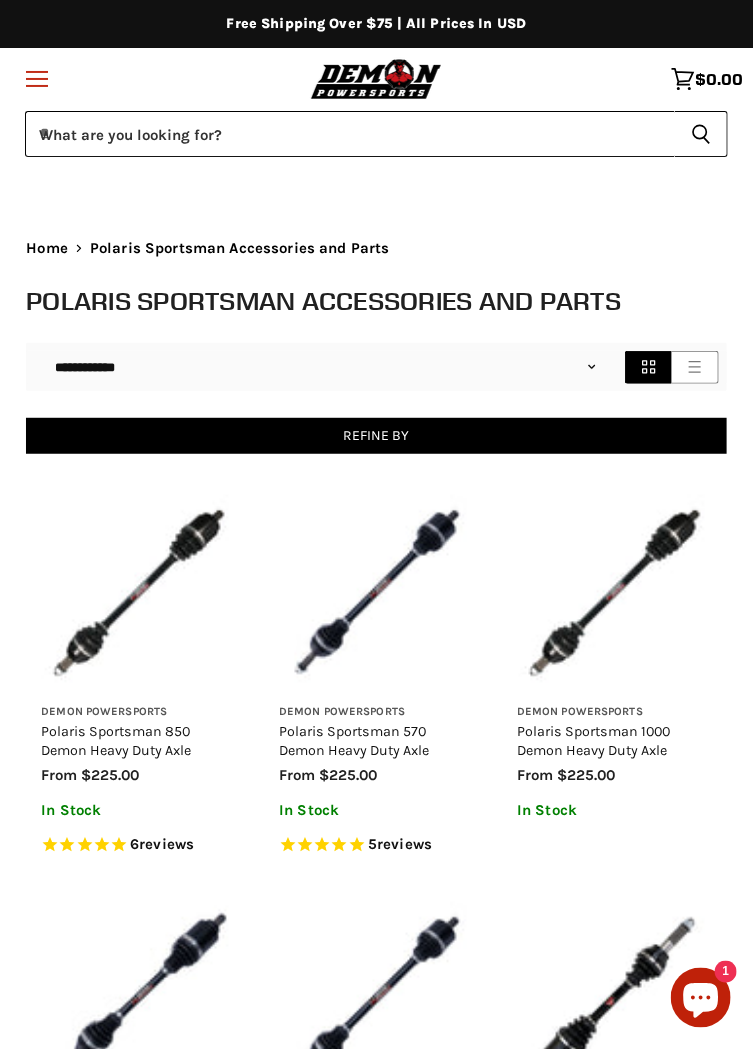 click on "Menu icon" 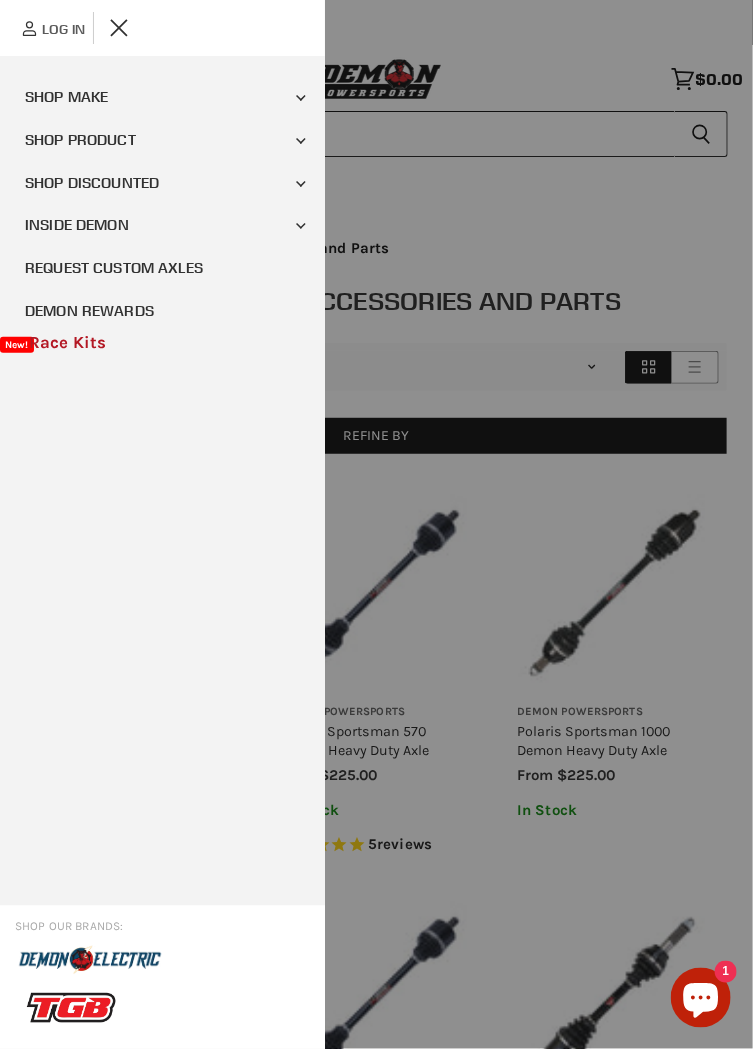 click on "Chevron down icon
Shop Product" at bounding box center (301, 141) 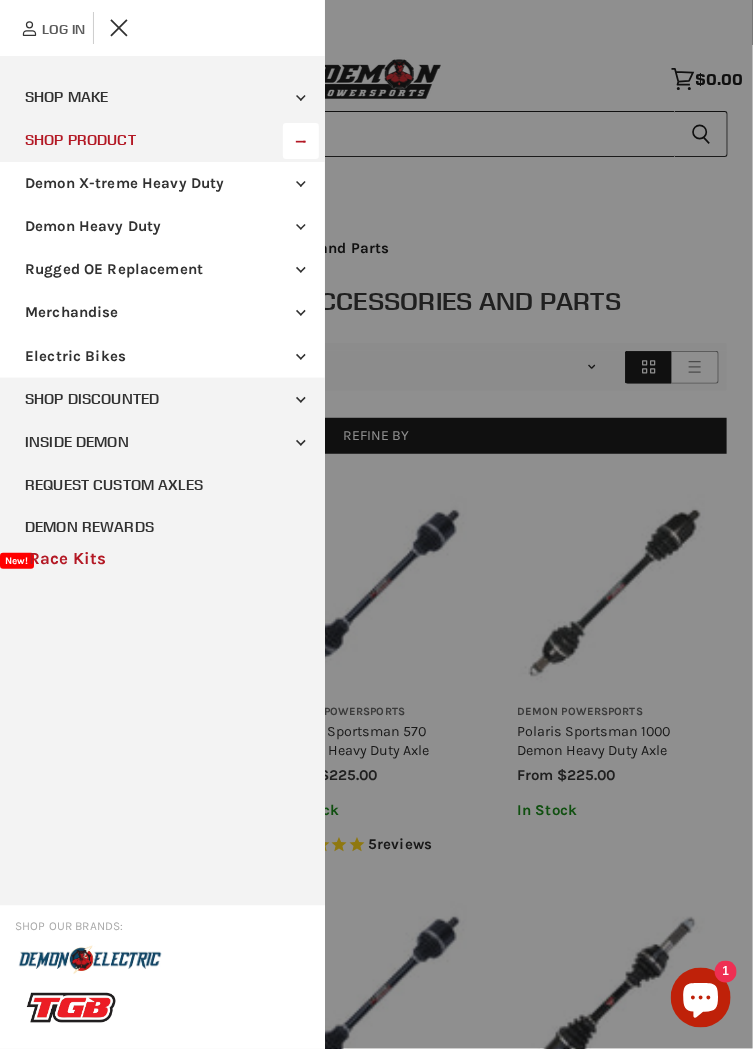 click on "Demon Heavy Duty" at bounding box center [162, 226] 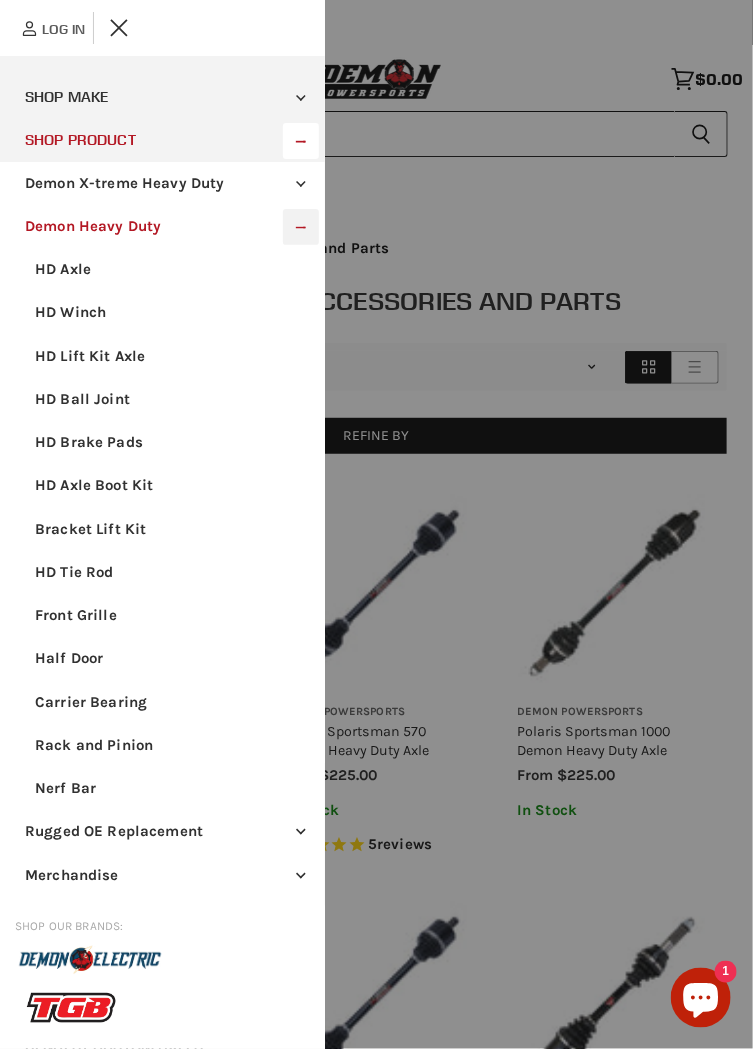 click on "HD Tie Rod" at bounding box center (162, 572) 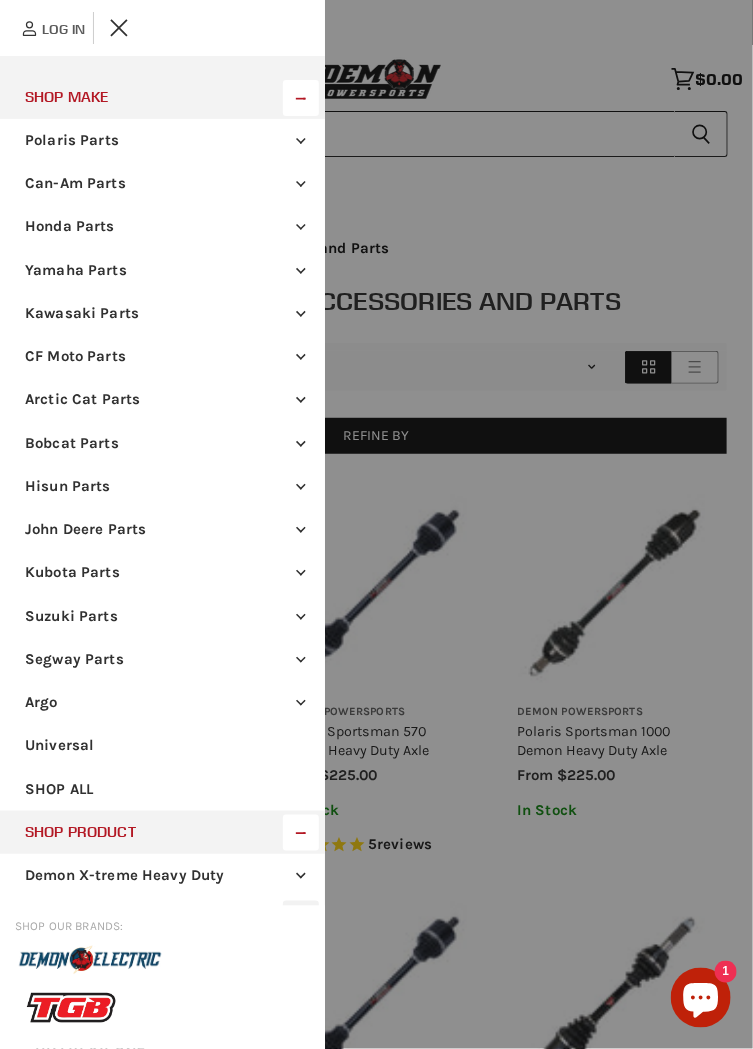 click on "Polaris Parts" at bounding box center (162, 140) 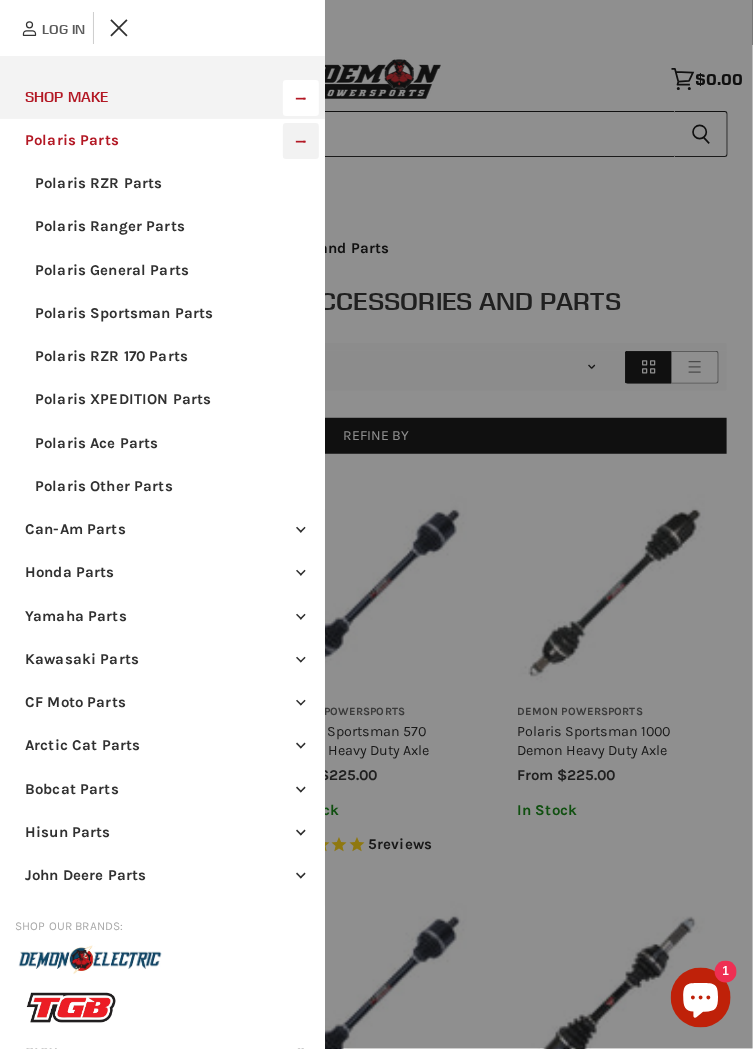 click on "Polaris Sportsman Parts" at bounding box center [162, 313] 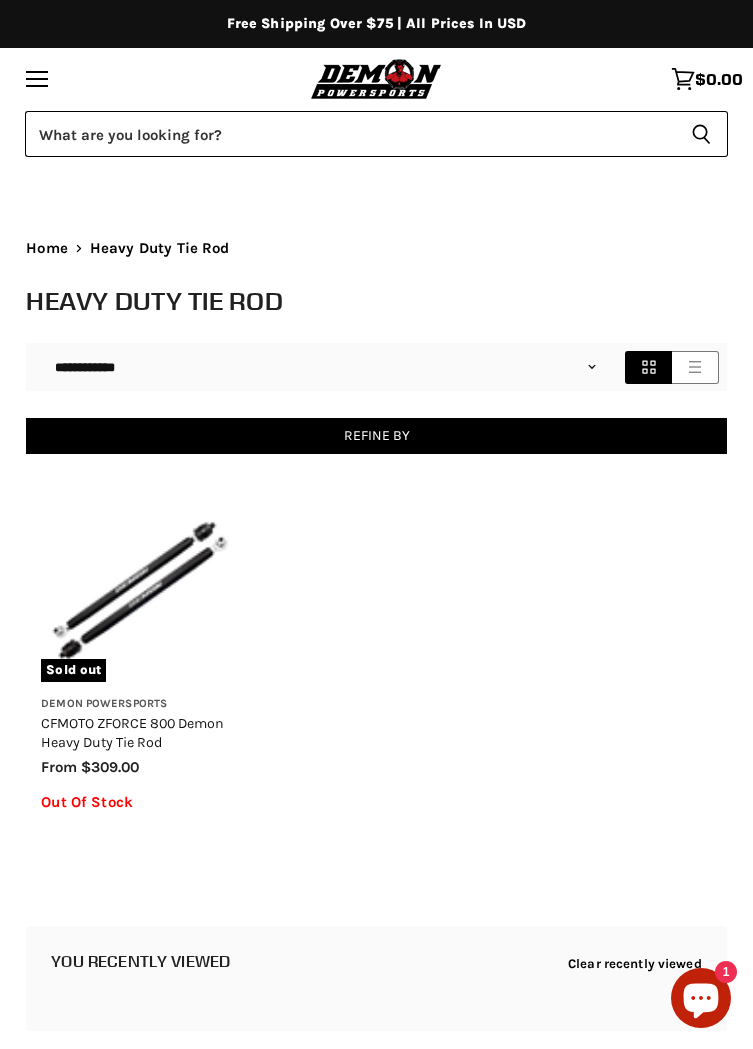 select on "**********" 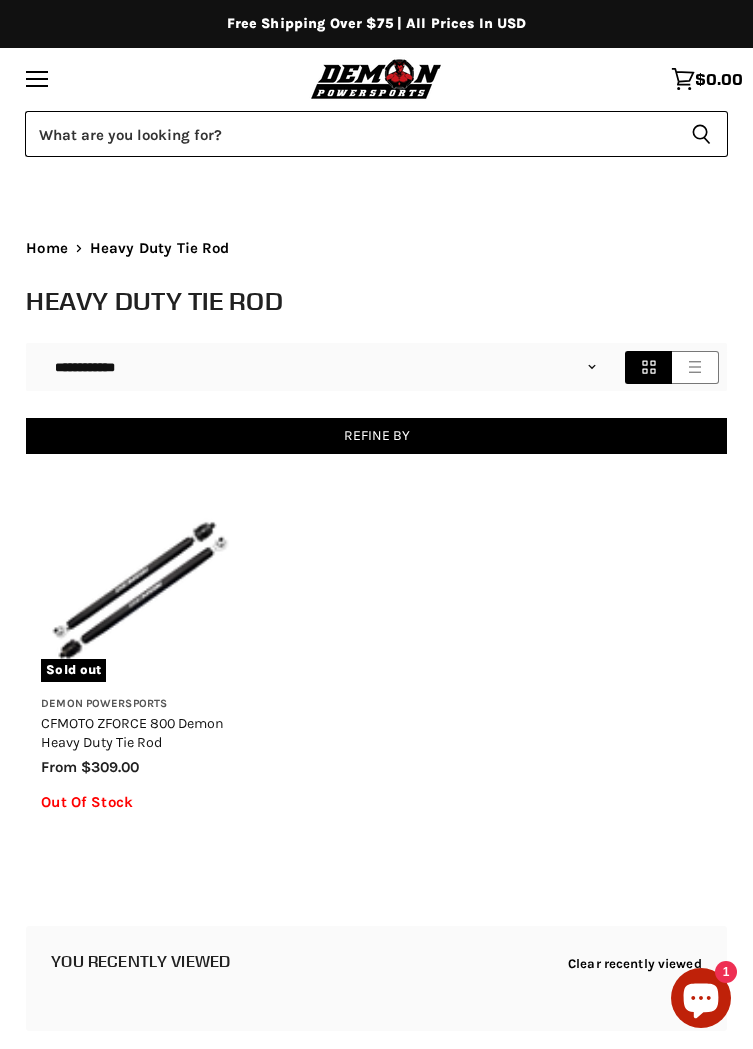 scroll, scrollTop: 0, scrollLeft: 0, axis: both 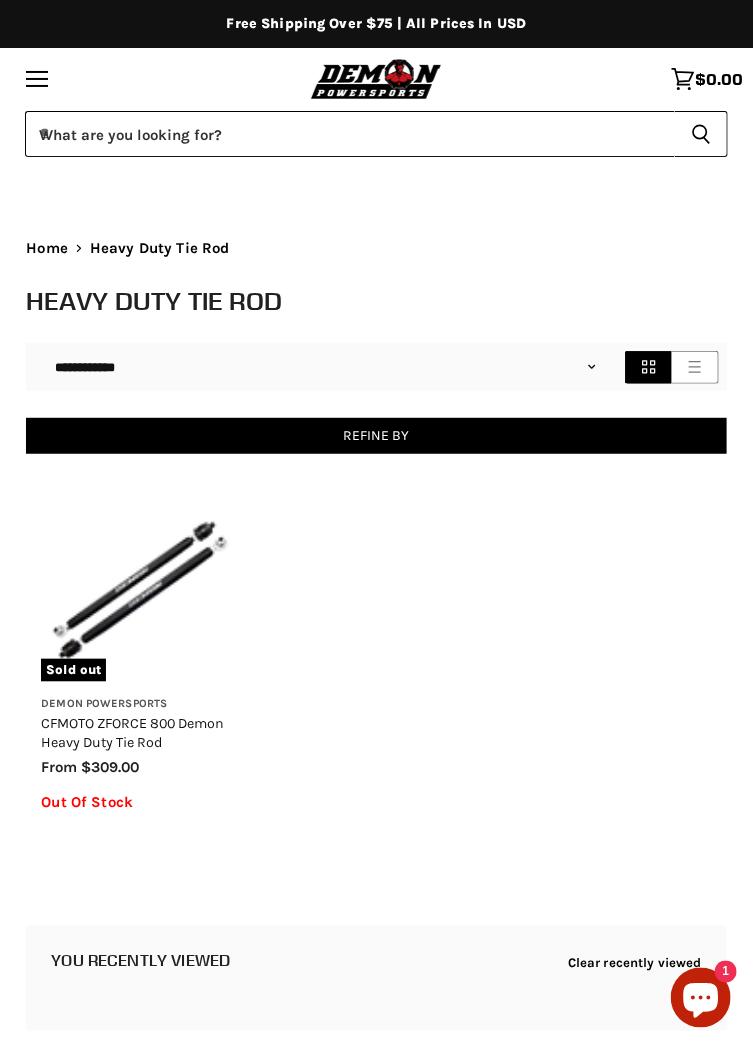 click on "Refine By" at bounding box center (376, 436) 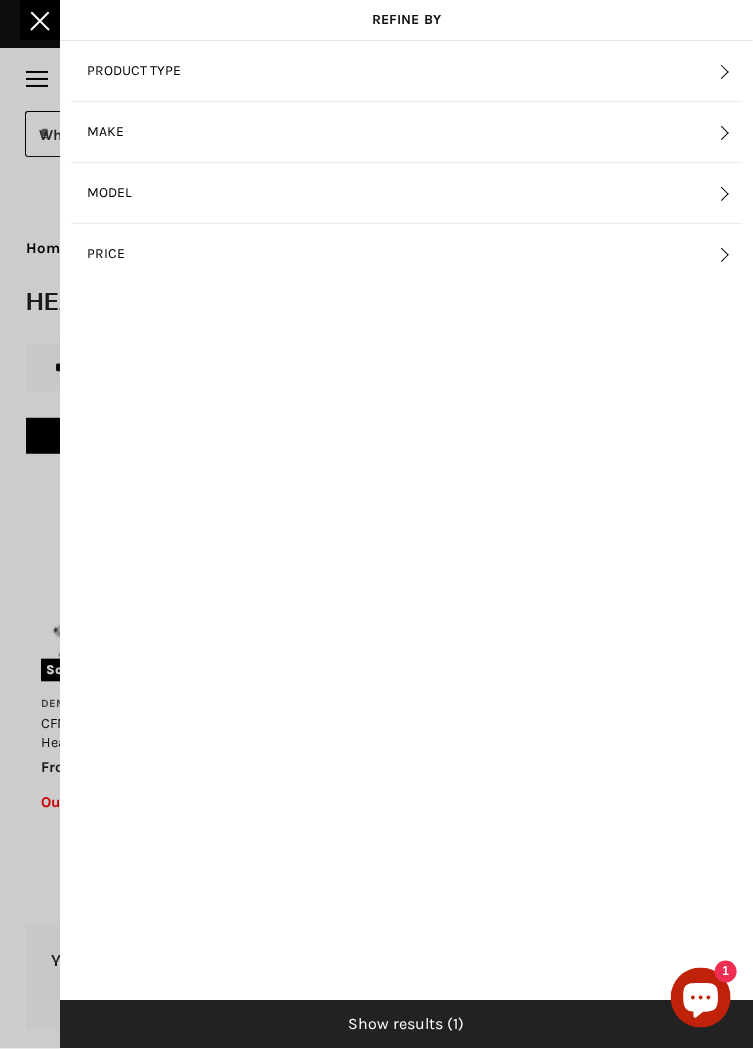 click on "Make" at bounding box center (407, 132) 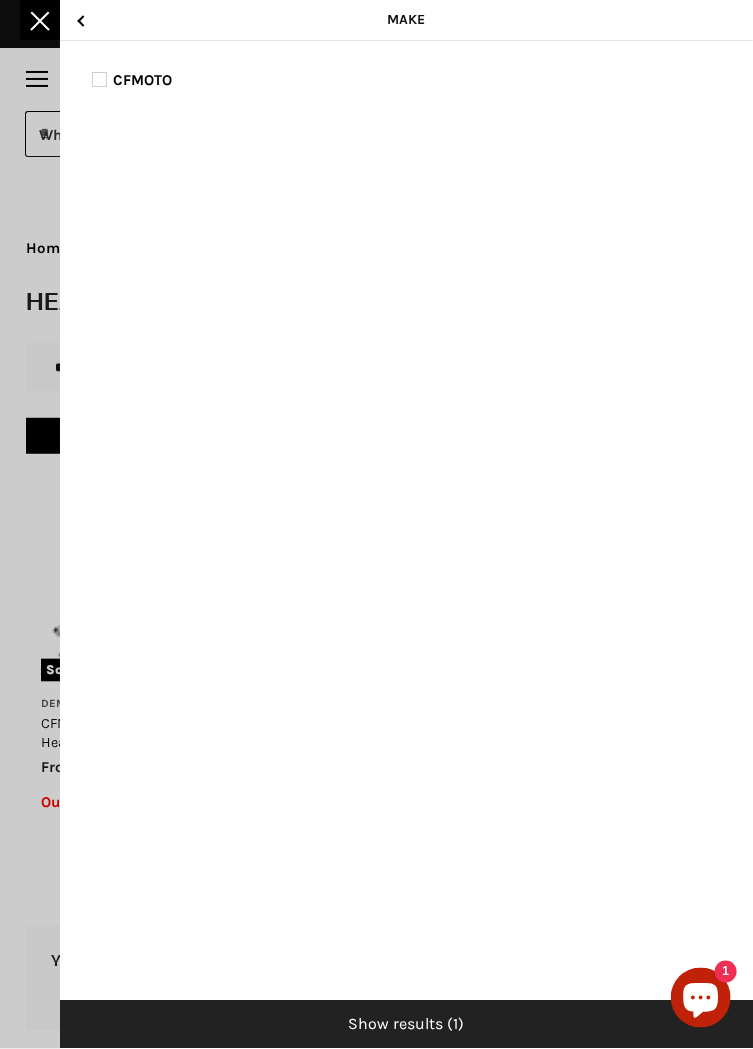click at bounding box center (86, 17) 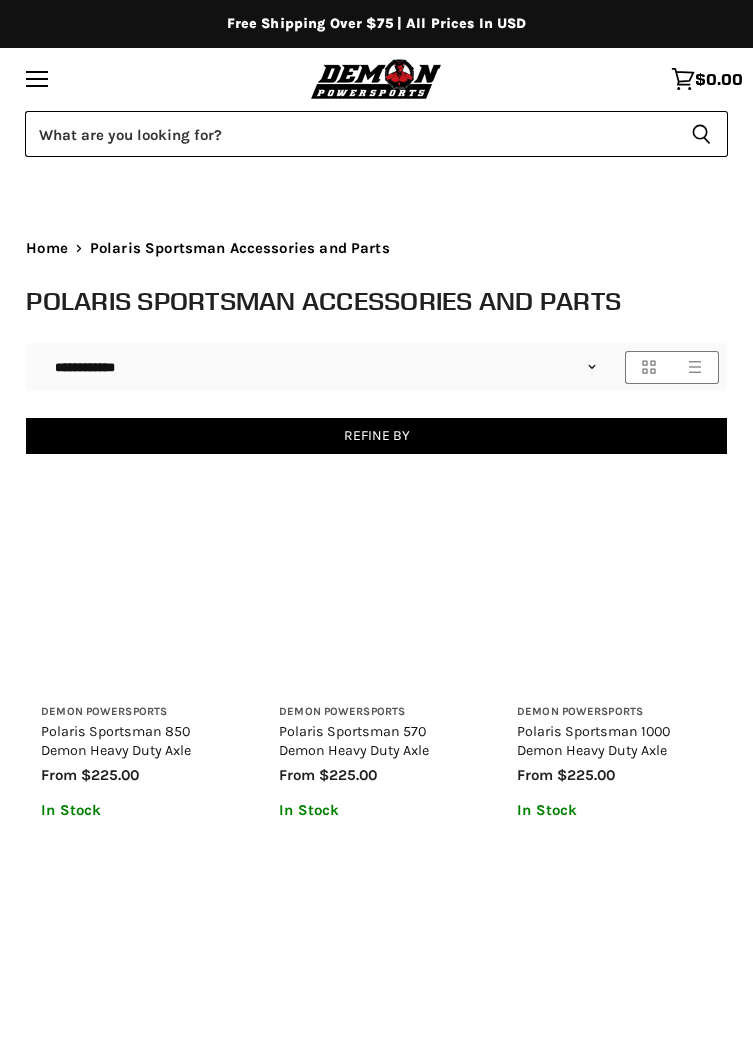 select on "**********" 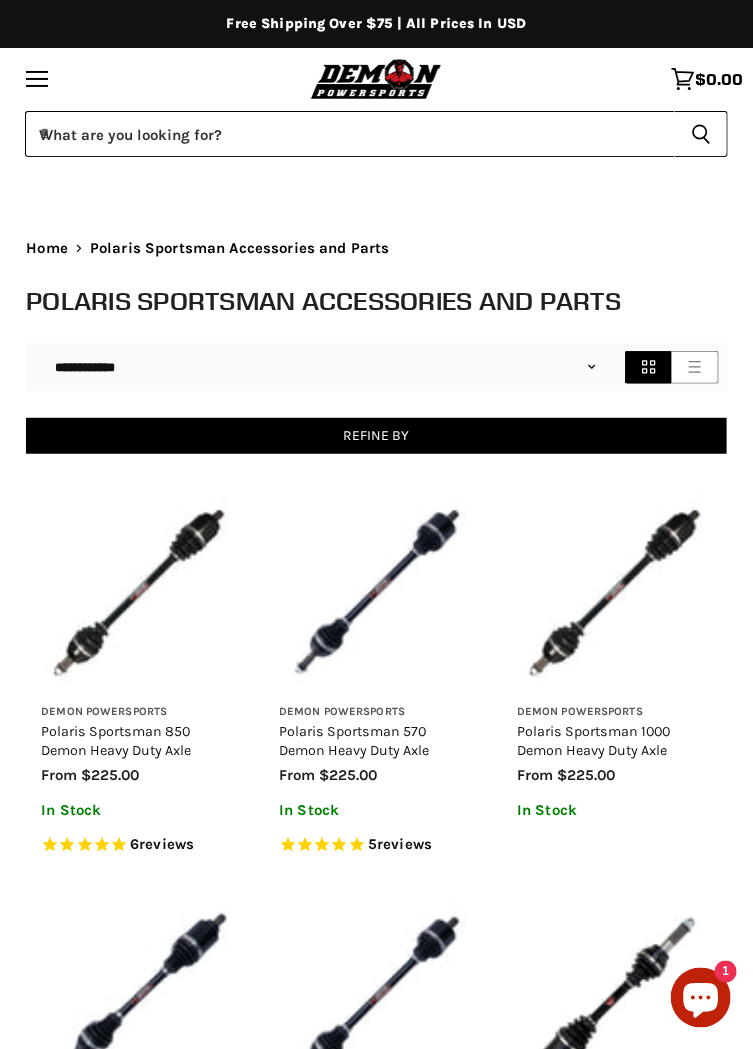 scroll, scrollTop: 0, scrollLeft: 0, axis: both 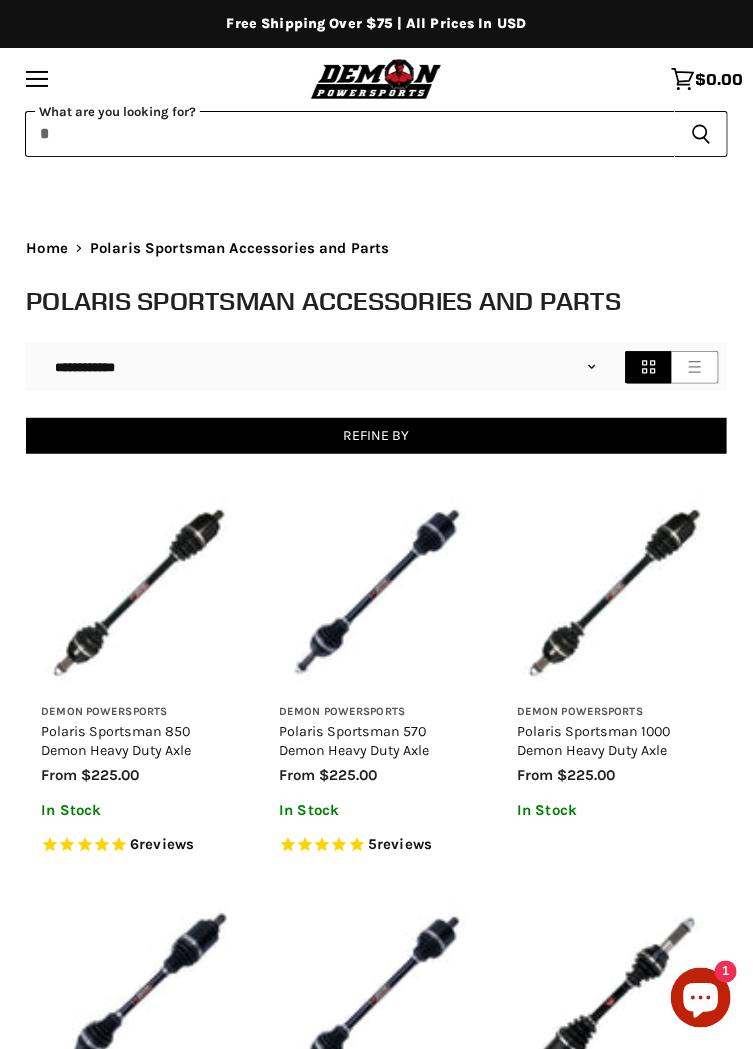 click on "Skip to content
Shop our brands:
Shop our brands:
Free Shipping Over $75 | All Prices In USD" at bounding box center [376, 2416] 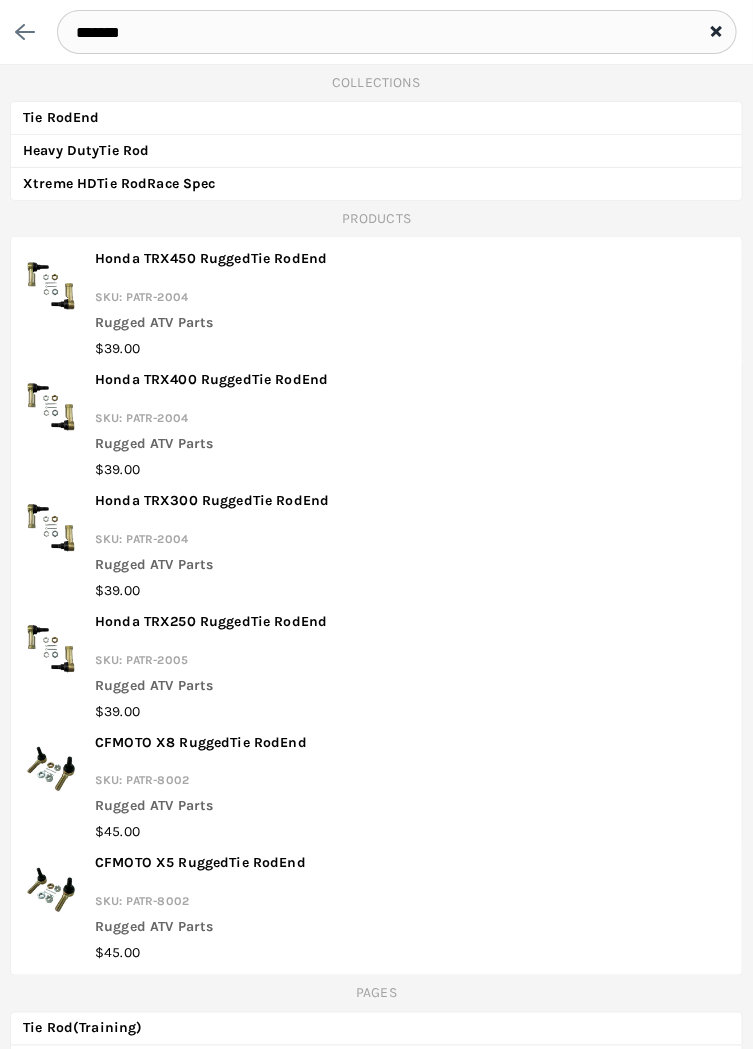 type on "*******" 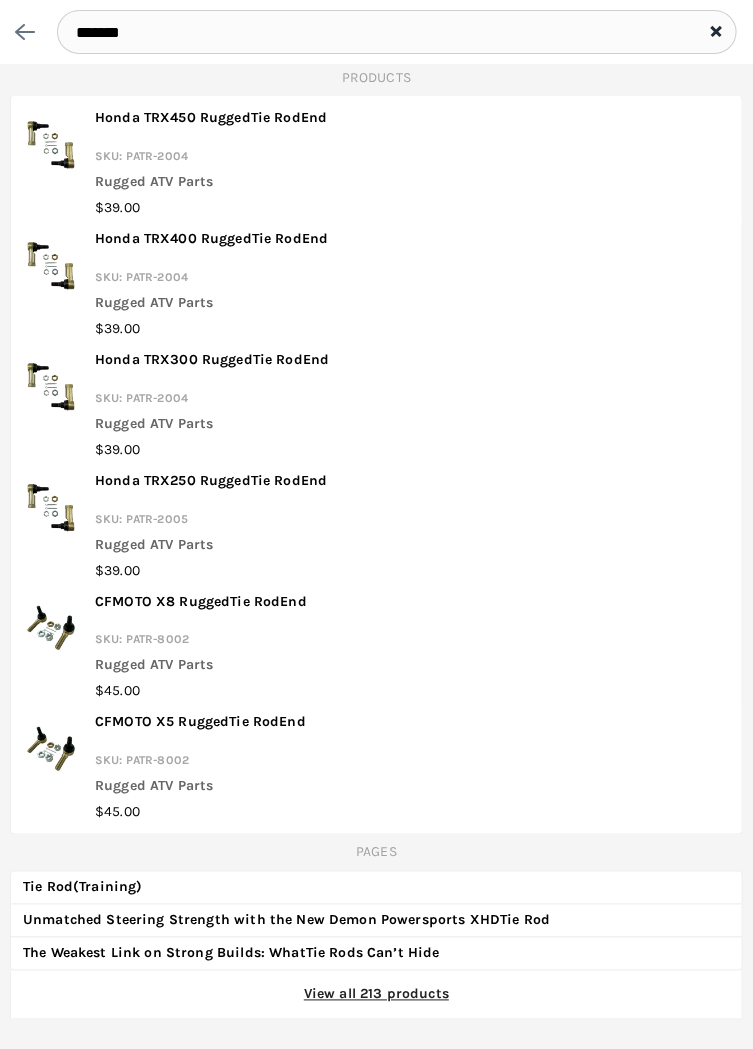 click on "*******" at bounding box center (397, 32) 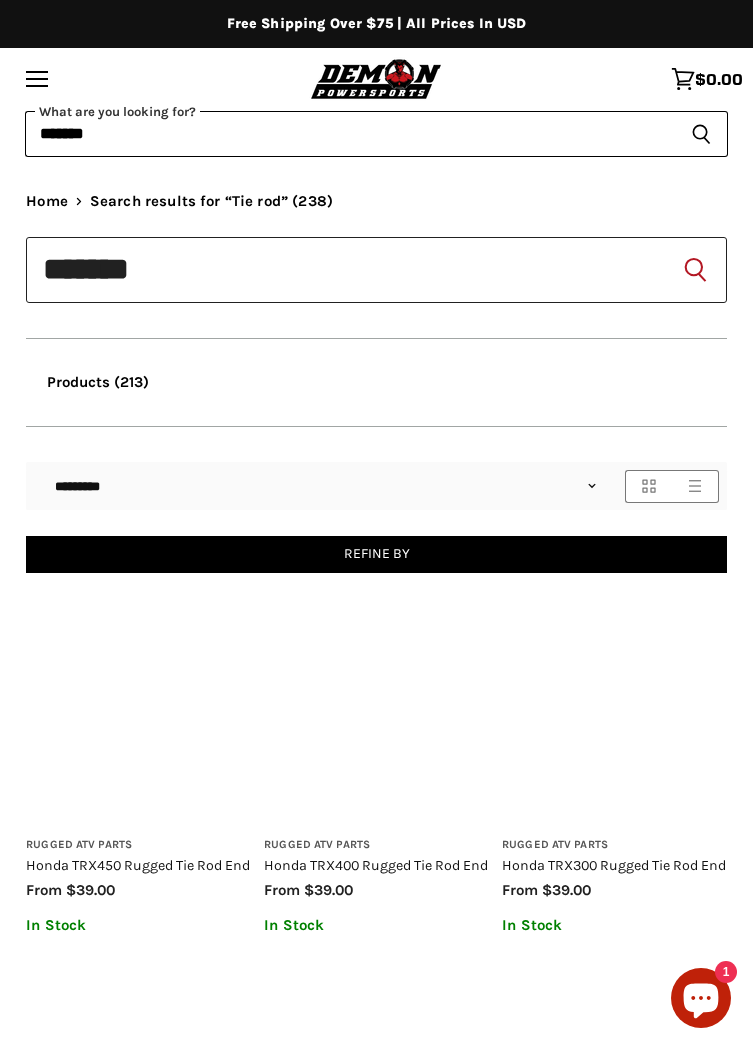 scroll, scrollTop: 0, scrollLeft: 0, axis: both 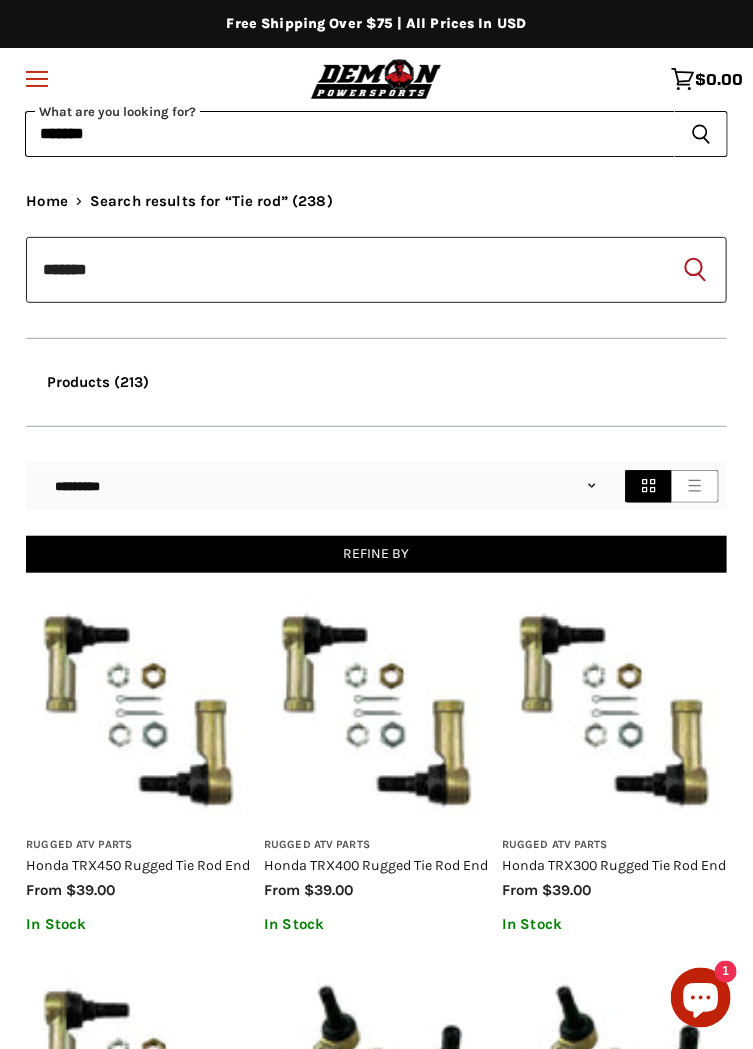 click on "Menu icon
Translation missing: en.general.icons.icon_search_close icon
Menu" at bounding box center [37, 79] 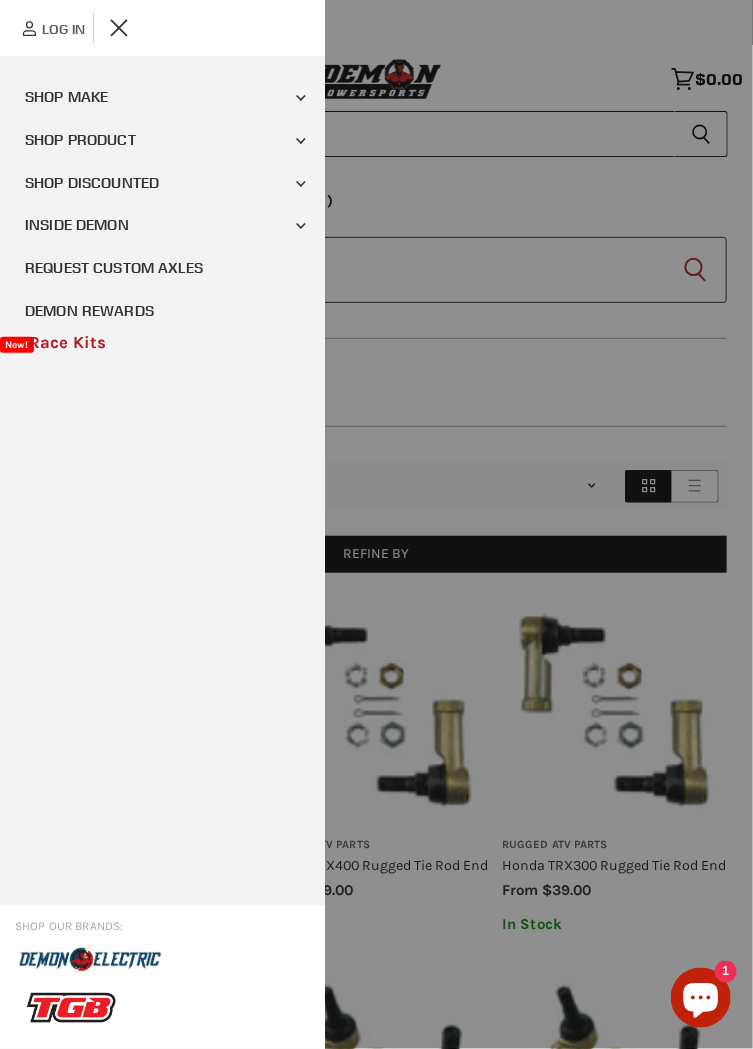 click on "Account icon
Log in" at bounding box center (55, 29) 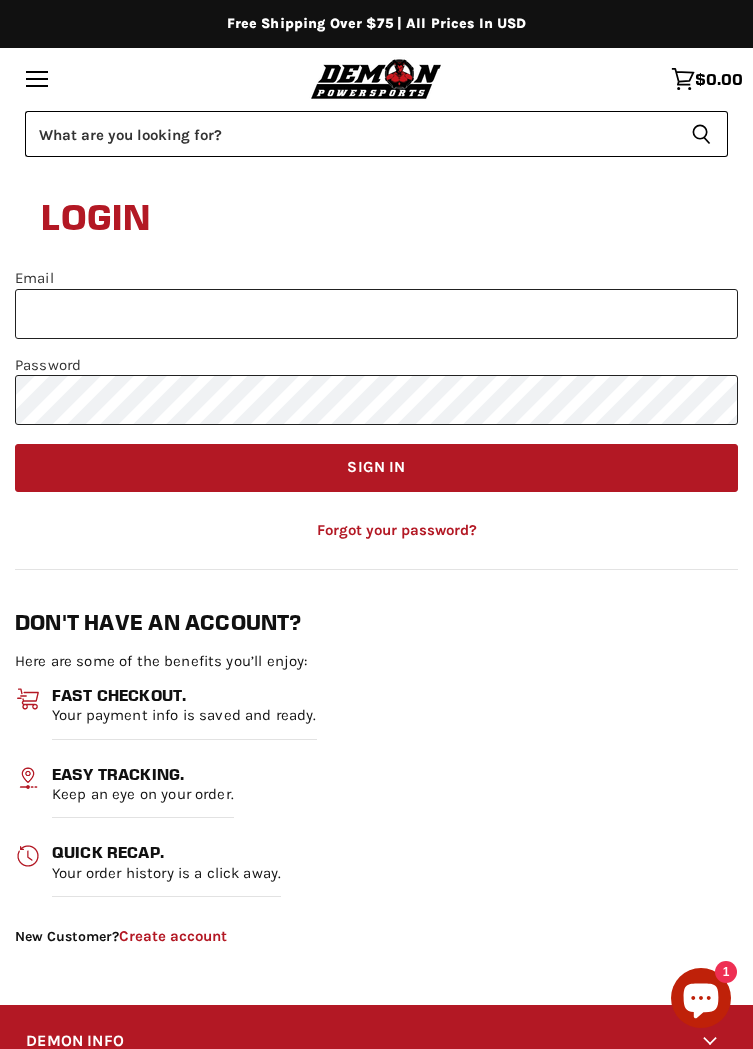 click on "Email" at bounding box center (376, 314) 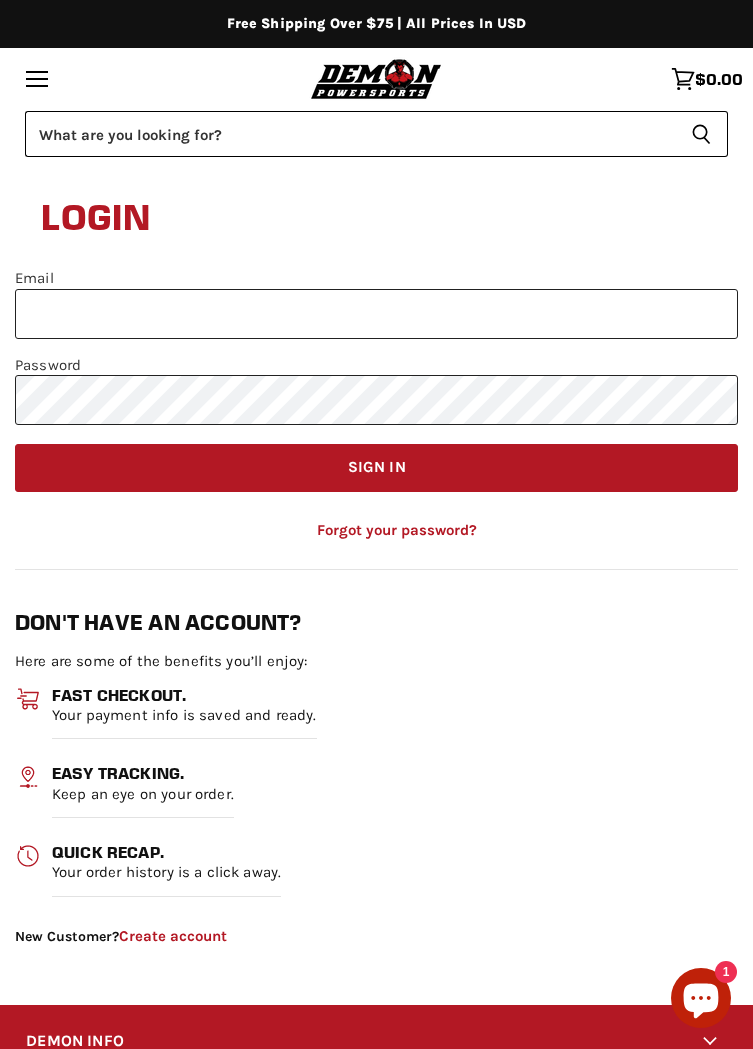 scroll, scrollTop: 0, scrollLeft: 0, axis: both 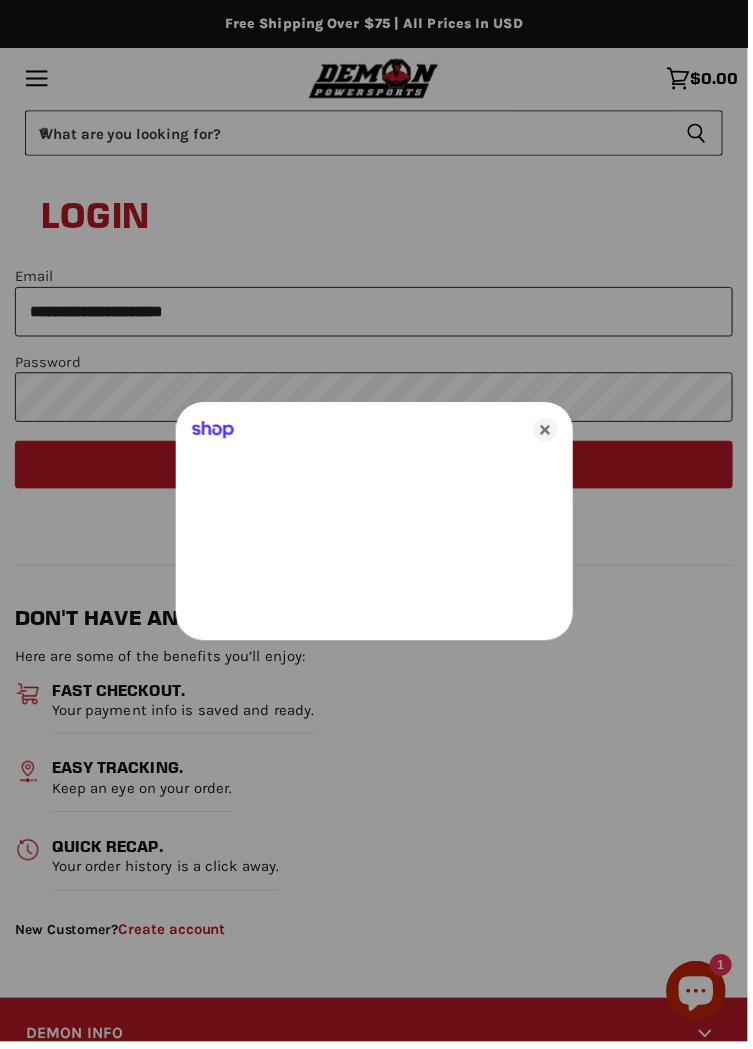 type on "**********" 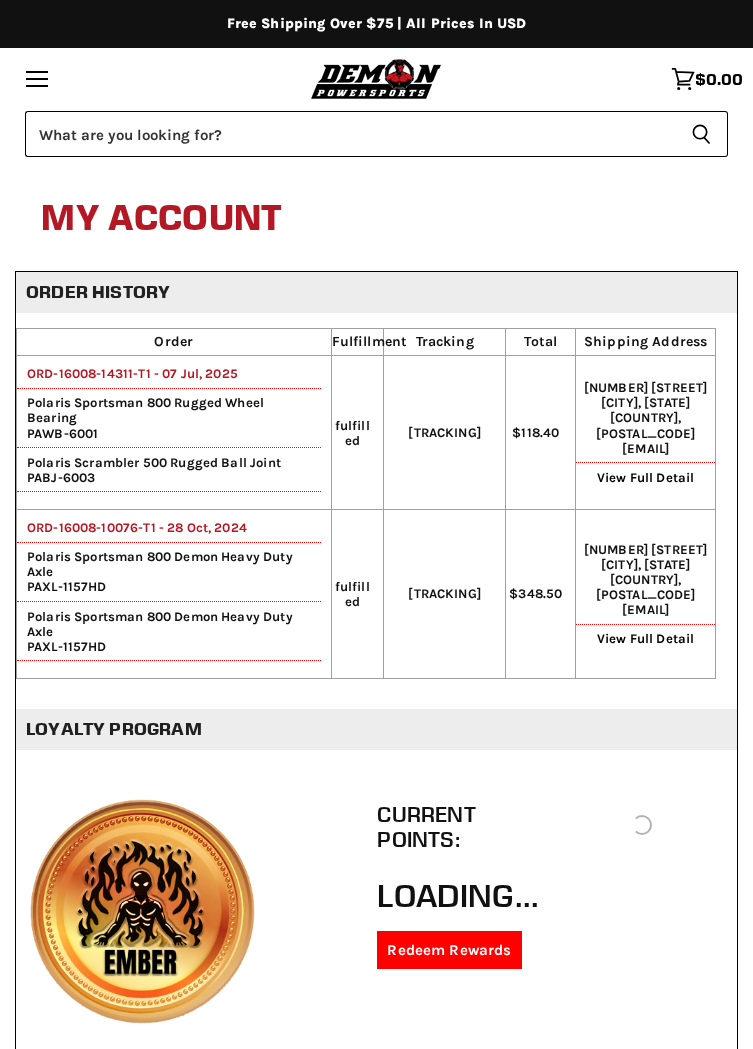 scroll, scrollTop: 0, scrollLeft: 0, axis: both 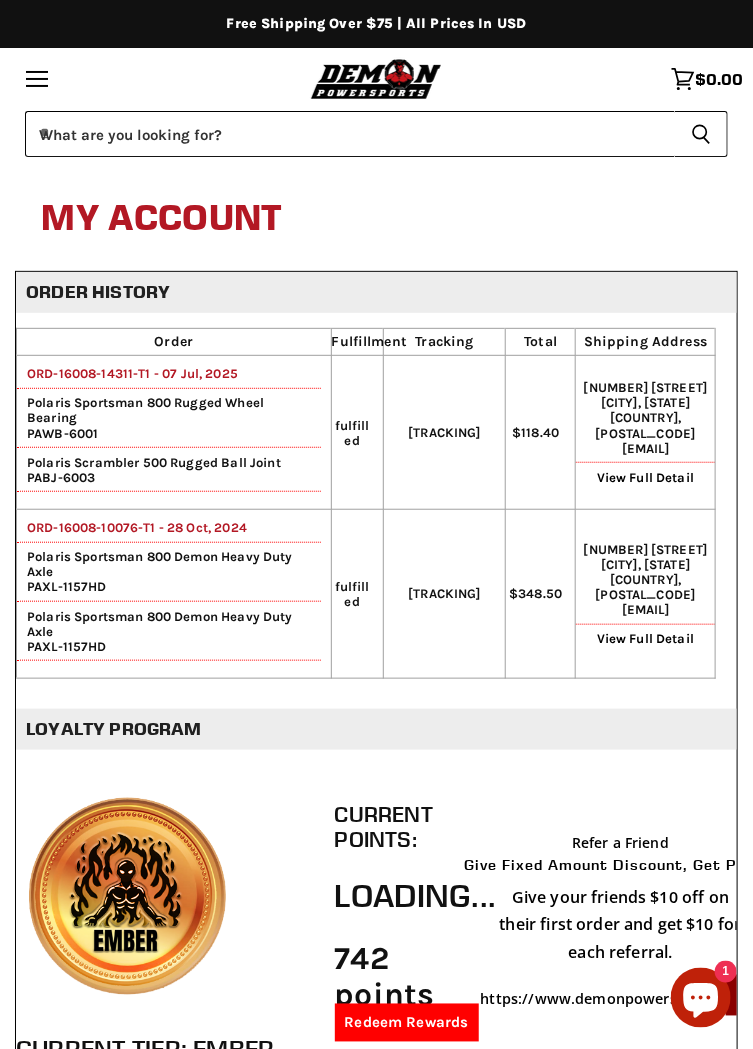 click on "Polaris Scrambler 500 Rugged Ball Joint" at bounding box center (169, 462) 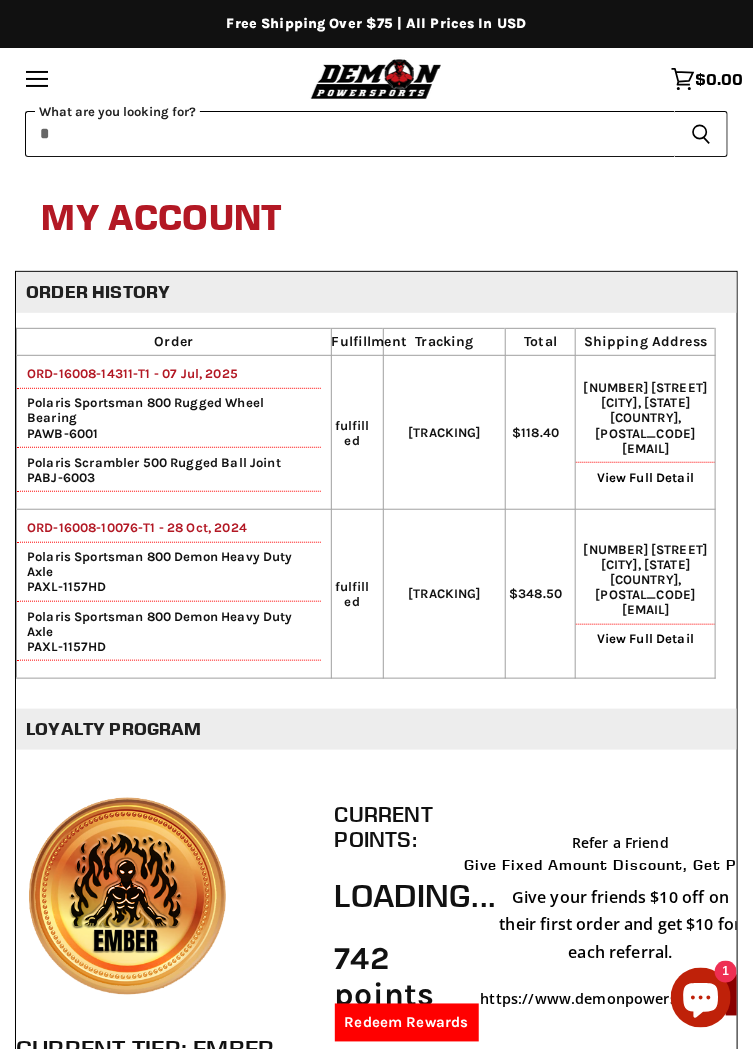 click on "Skip to content
Shop our brands:
Shop our brands:
Free Shipping Over $75 | All Prices In USD" at bounding box center (376, 1234) 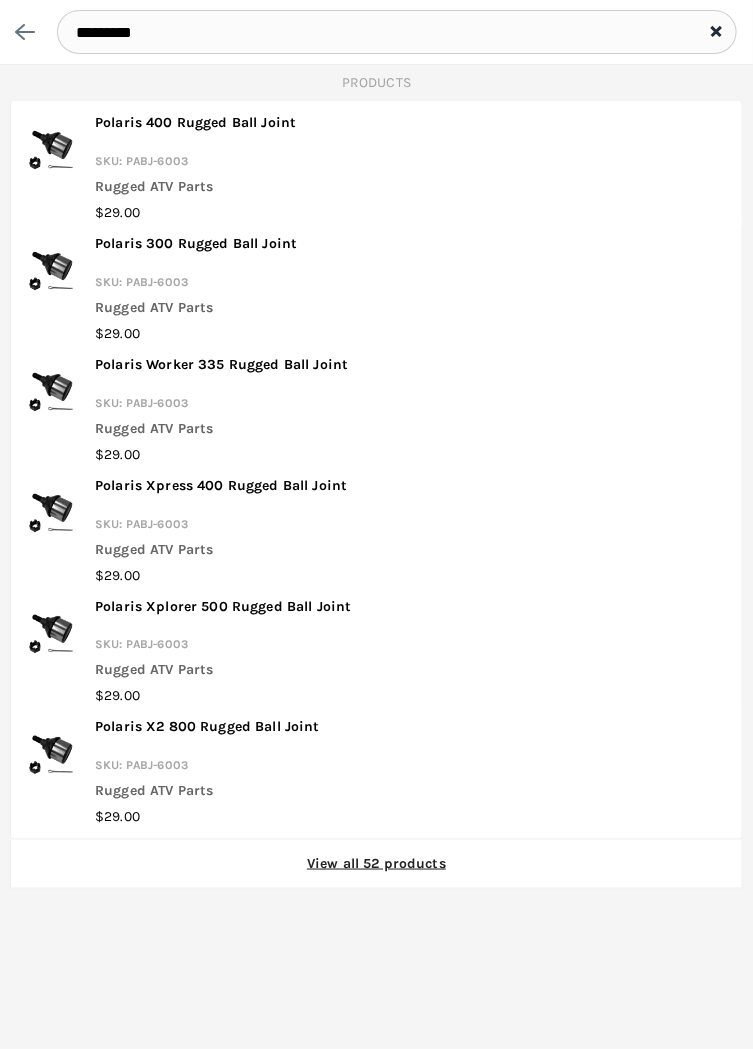 type on "*********" 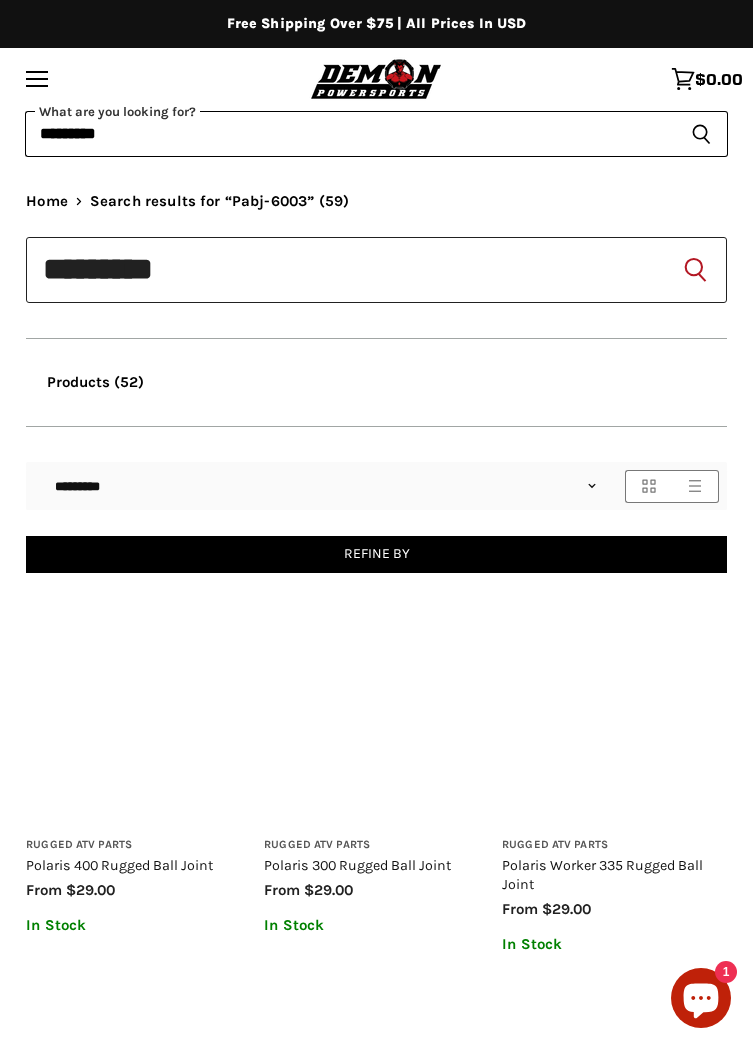 scroll, scrollTop: 0, scrollLeft: 0, axis: both 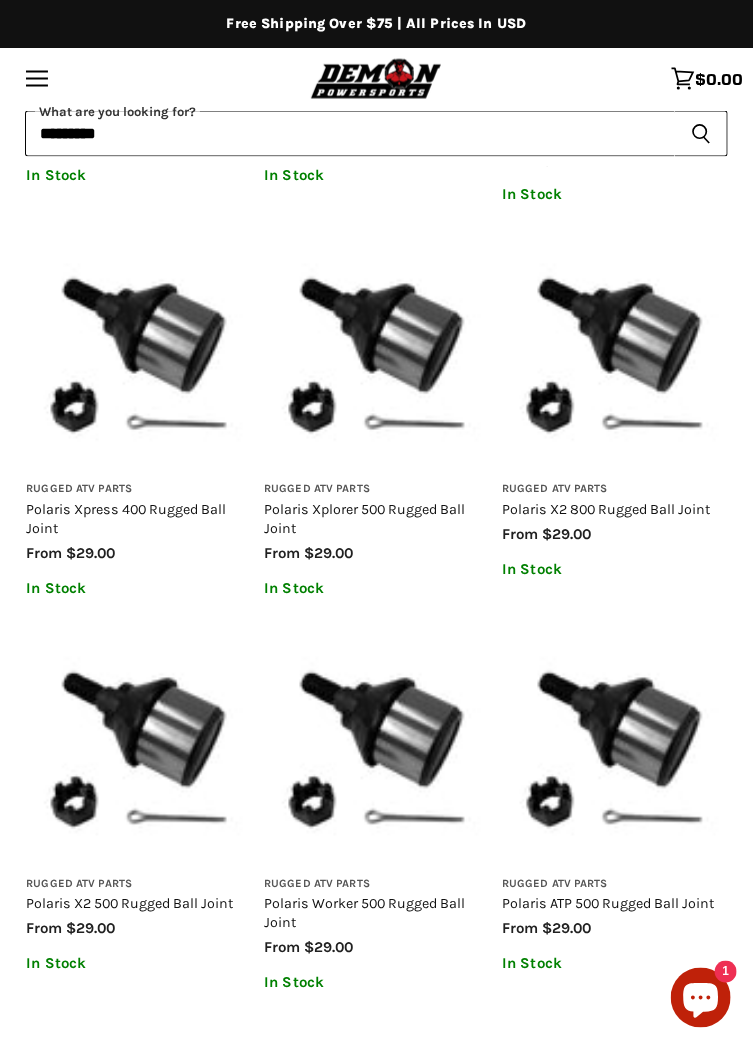 click at bounding box center (614, 356) 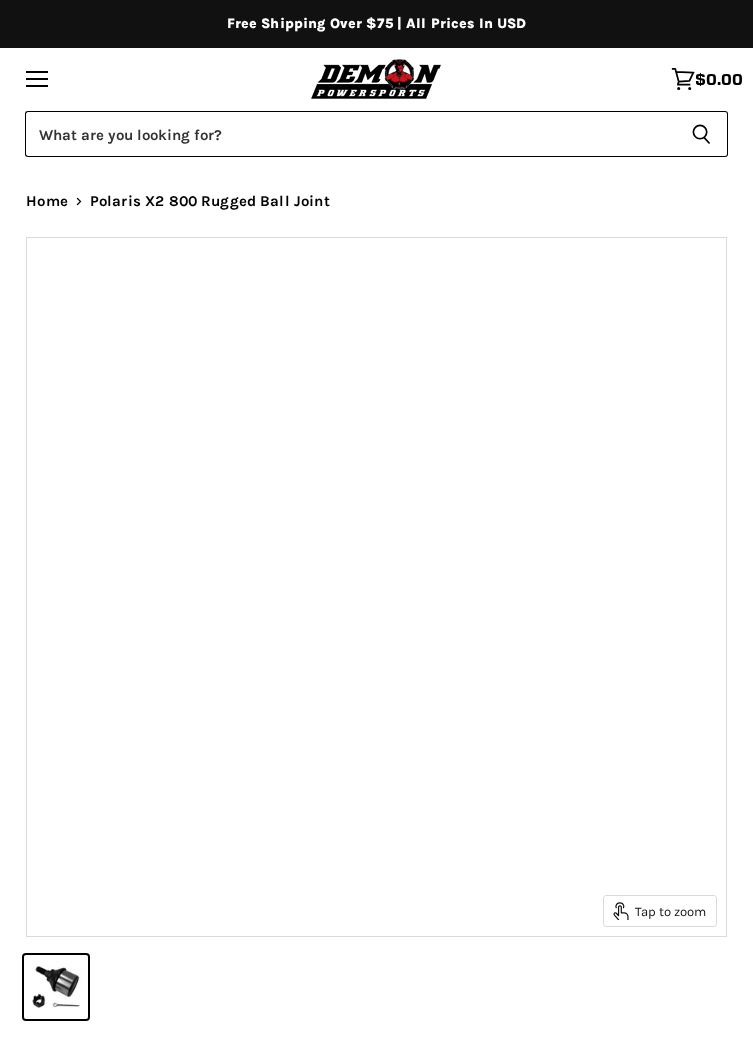 scroll, scrollTop: 0, scrollLeft: 0, axis: both 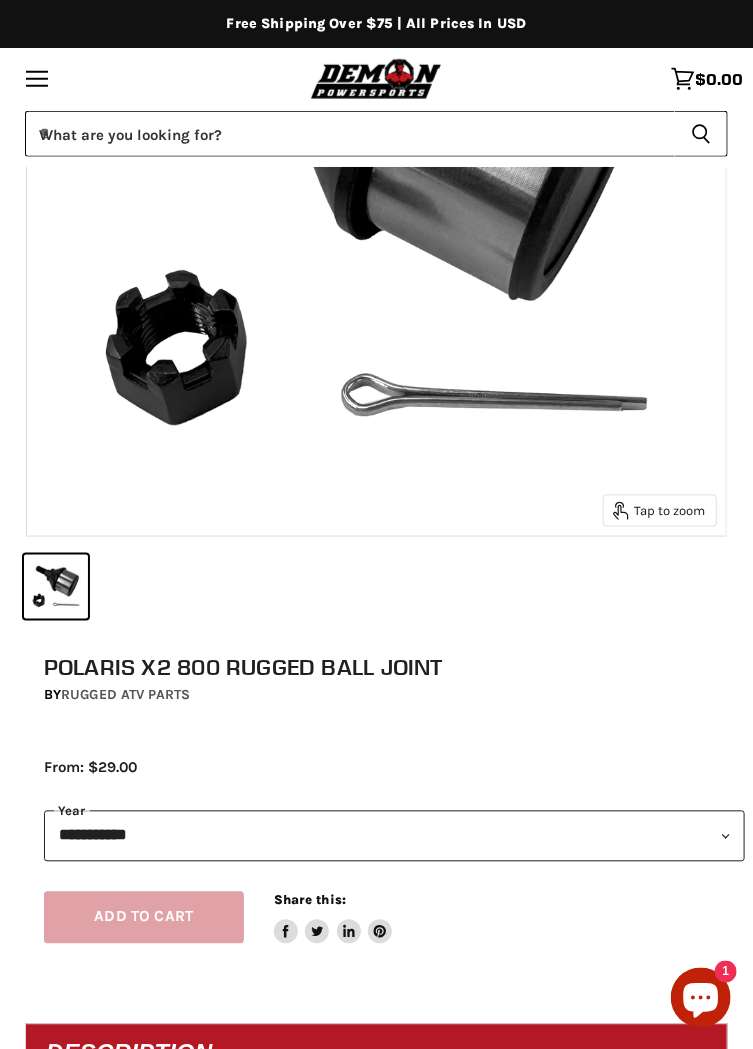 click on "**********" at bounding box center (394, 836) 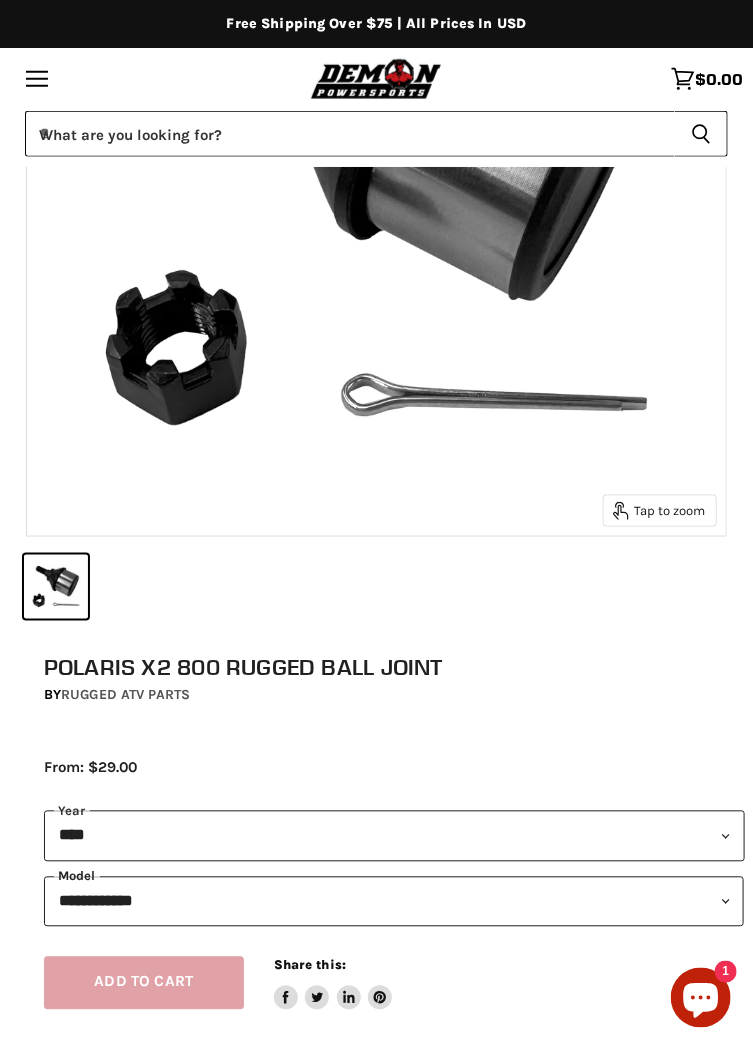 click on "**********" at bounding box center [394, 902] 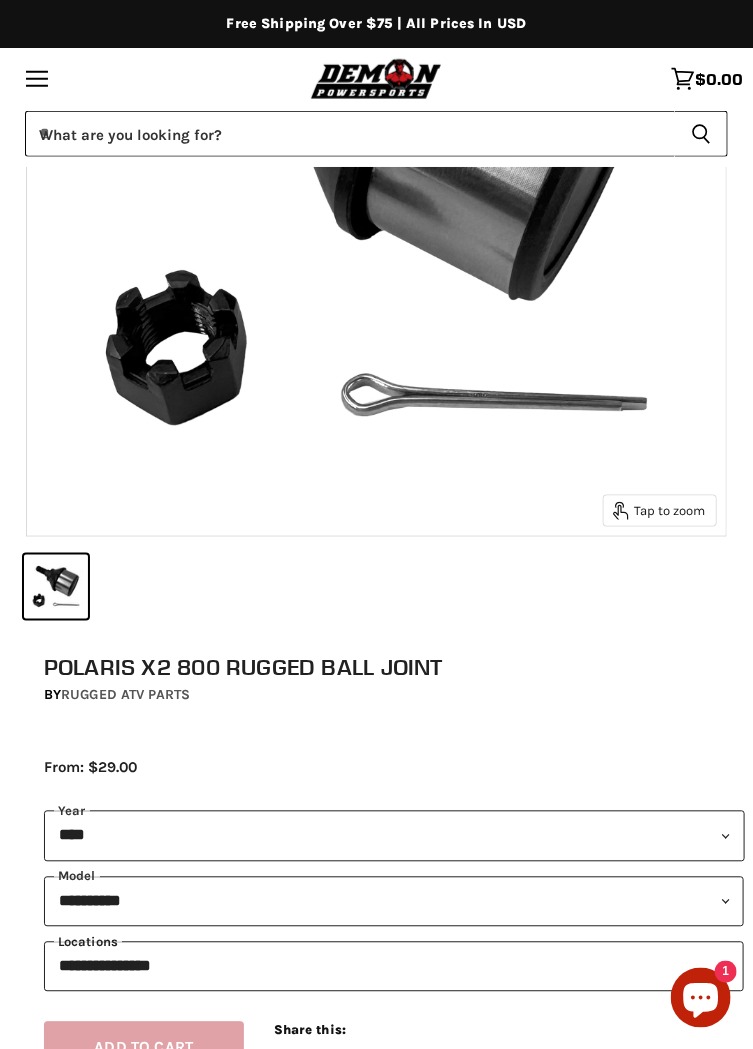 click on "**********" at bounding box center [394, 967] 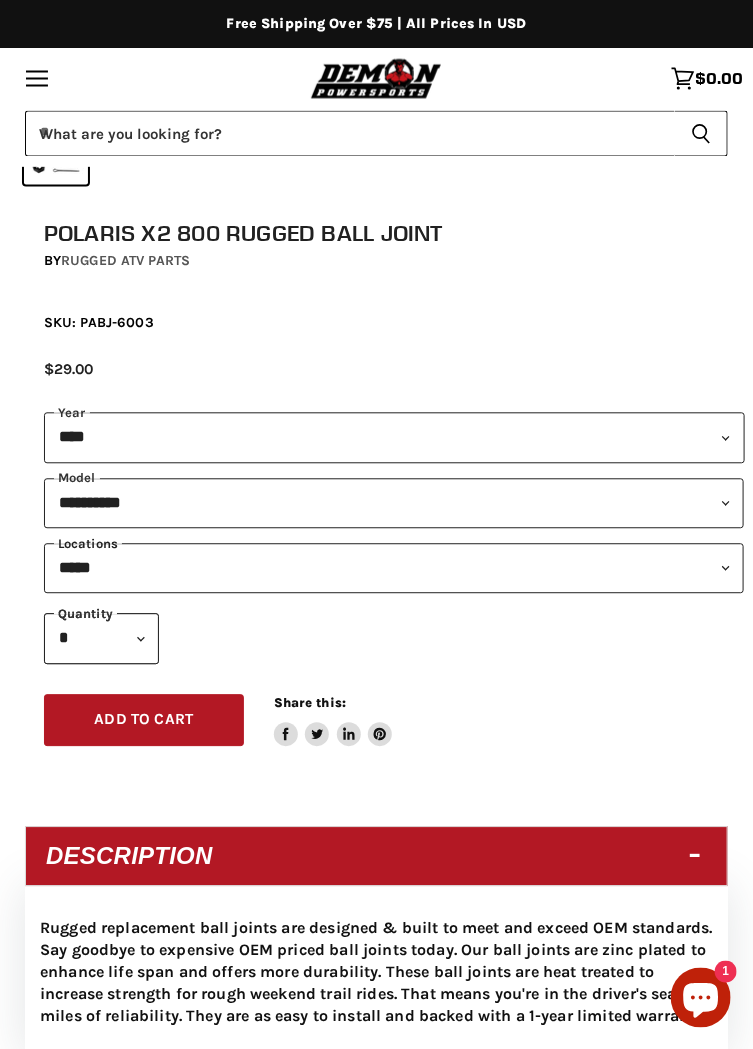 scroll, scrollTop: 835, scrollLeft: 0, axis: vertical 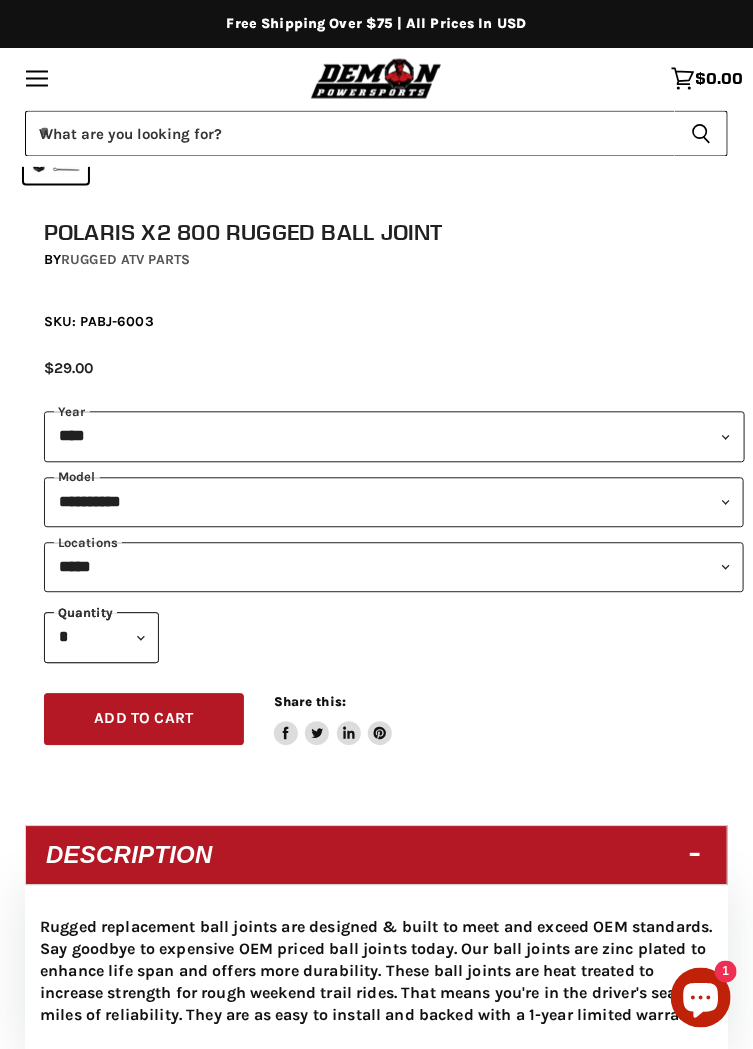 click on "*
*
*
*
*
*
*
*
*
***" at bounding box center [101, 638] 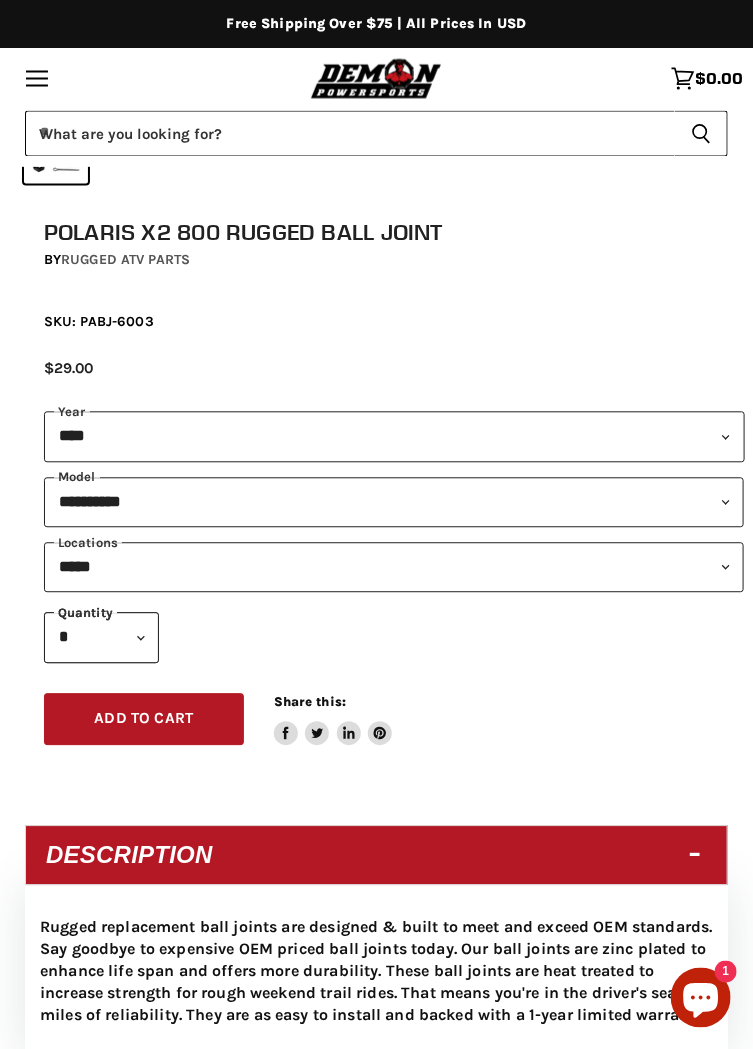 select on "*" 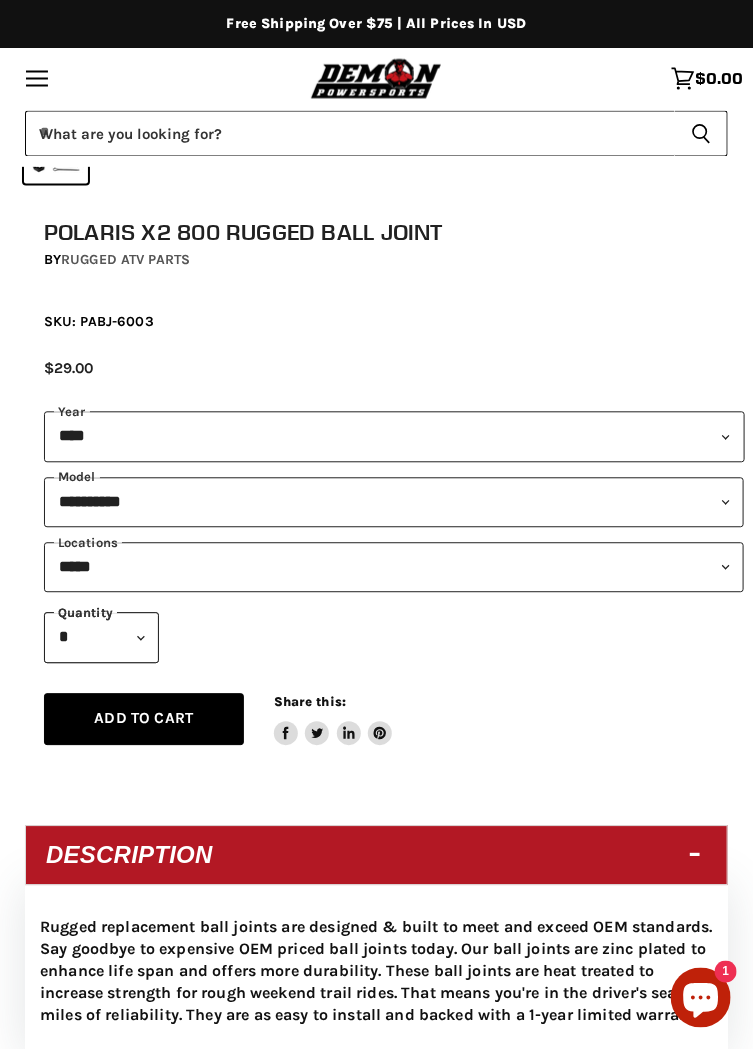click on "Add to cart" at bounding box center [143, 719] 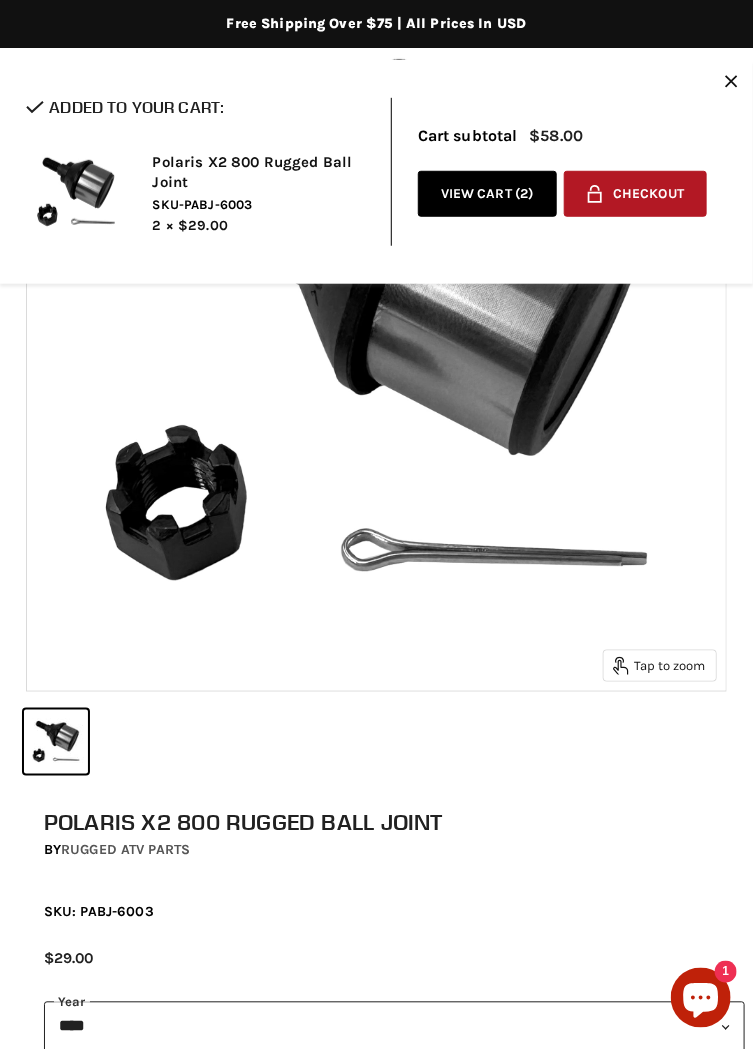 scroll, scrollTop: 243, scrollLeft: 0, axis: vertical 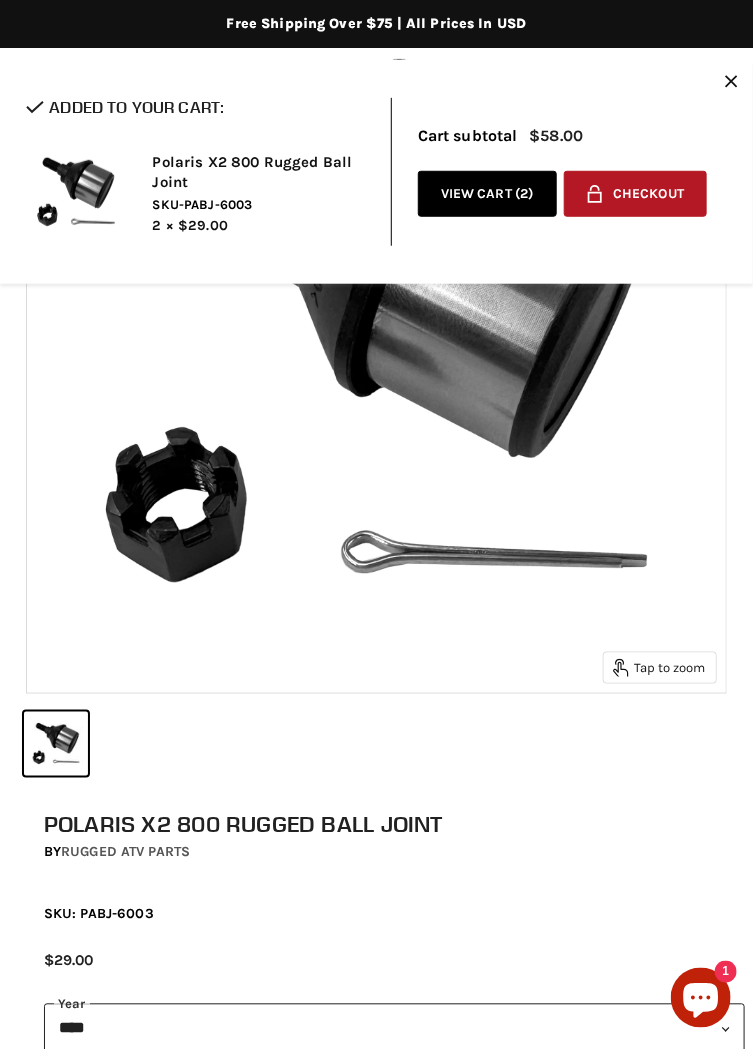 click on "Close icon" at bounding box center [731, 83] 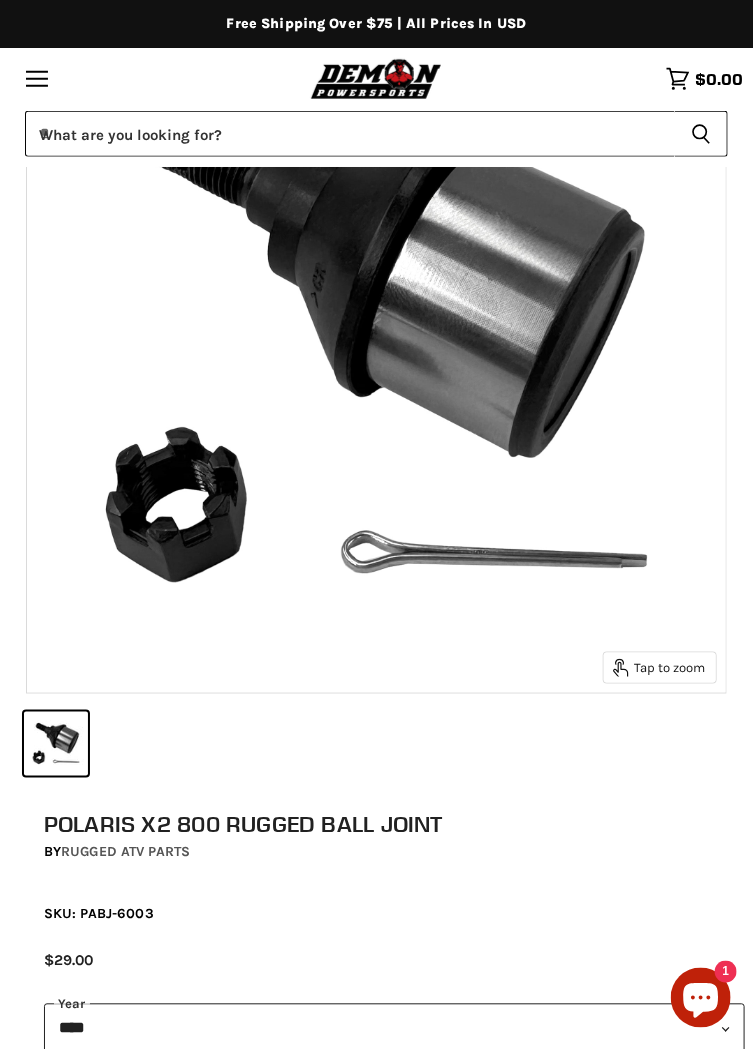 scroll, scrollTop: 1029, scrollLeft: 0, axis: vertical 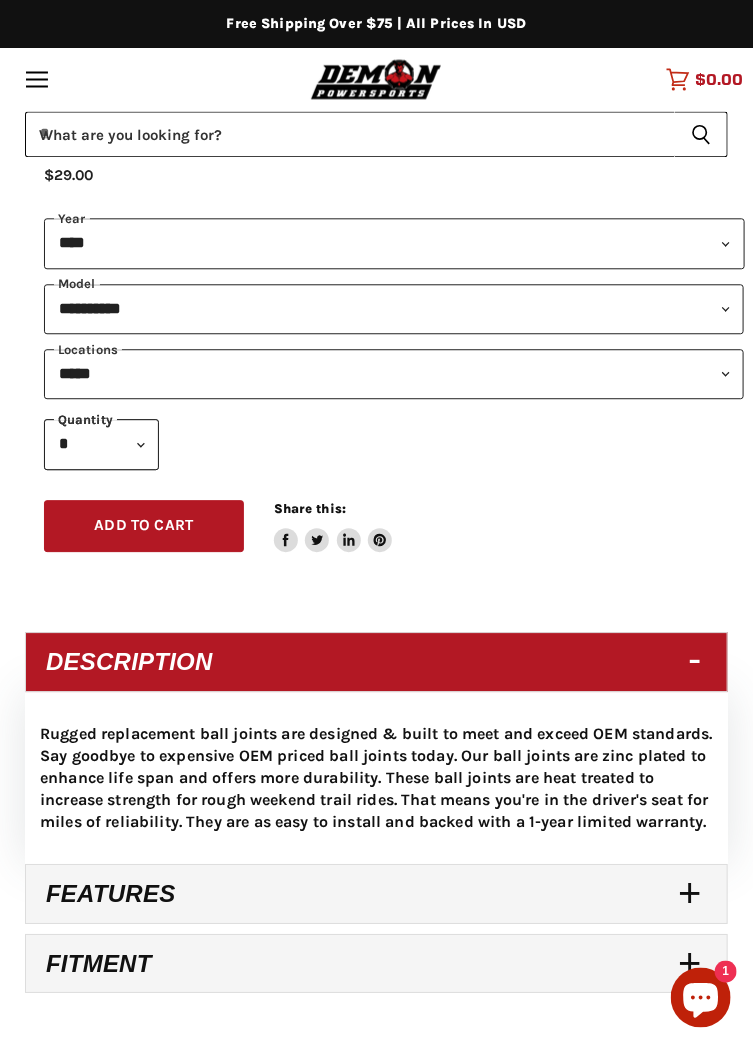 click on "$0.00" at bounding box center (719, 79) 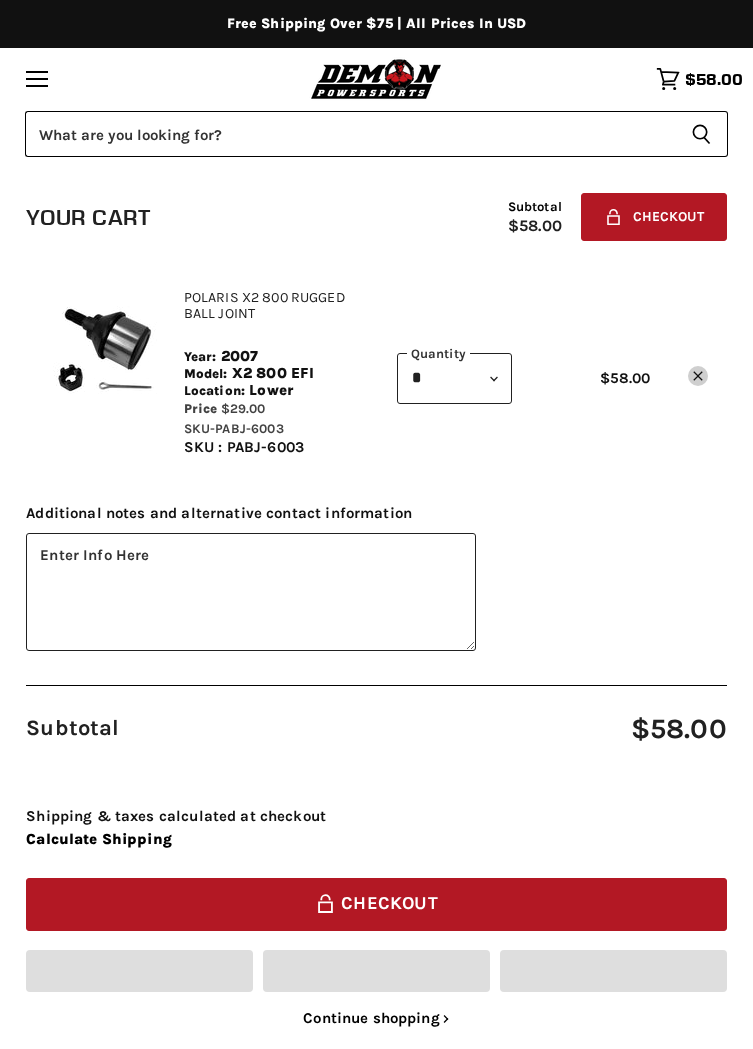scroll, scrollTop: 0, scrollLeft: 0, axis: both 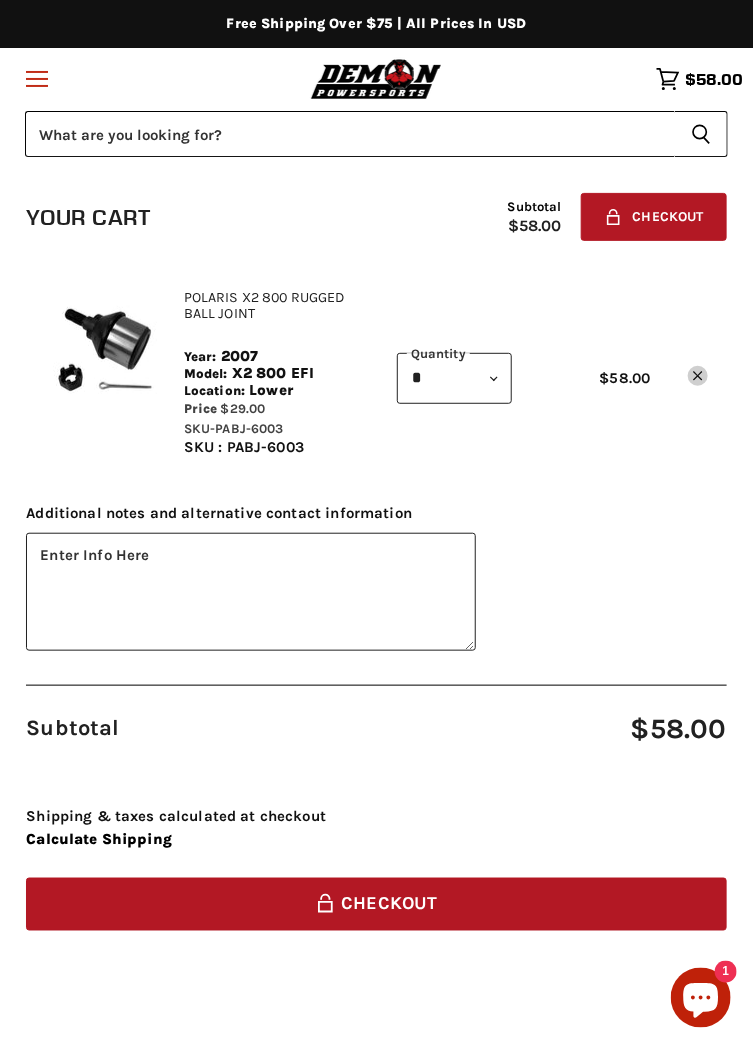 click 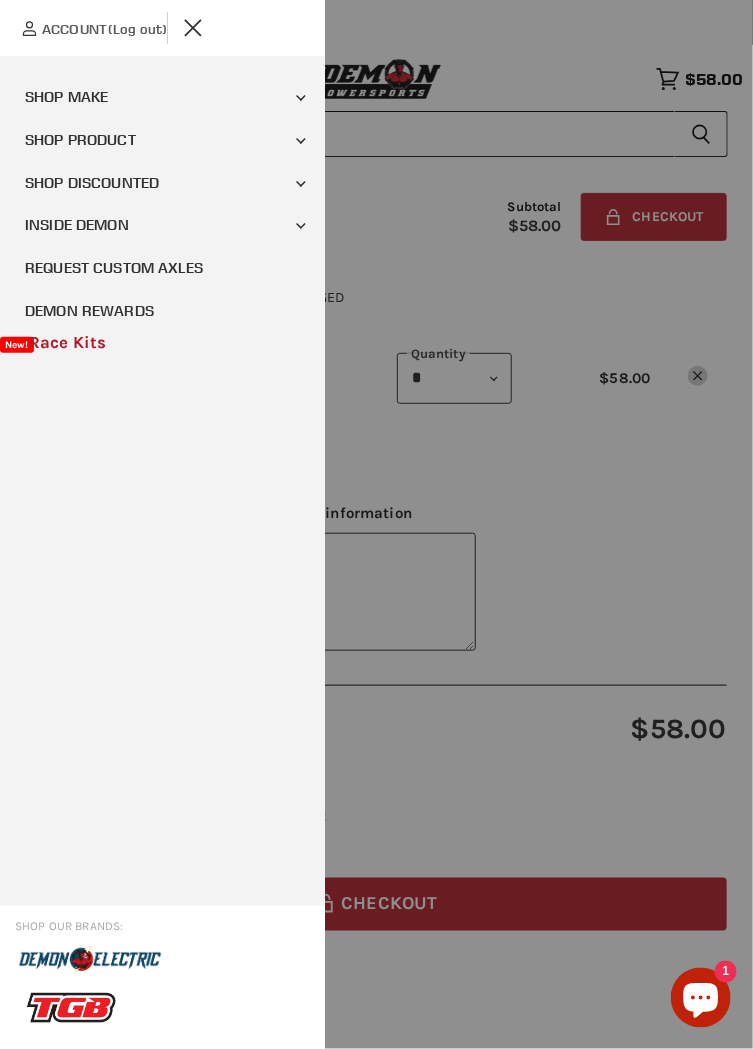 scroll, scrollTop: 0, scrollLeft: 0, axis: both 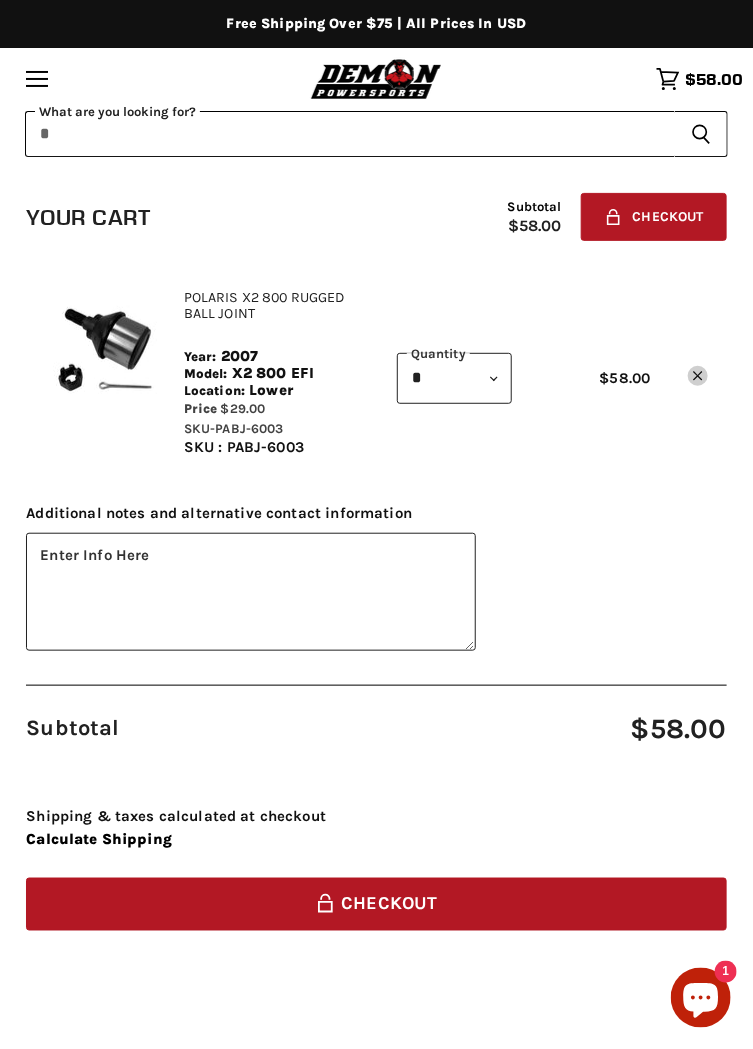 click on "Skip to content
Shop our brands:
Shop our brands:" at bounding box center [376, 868] 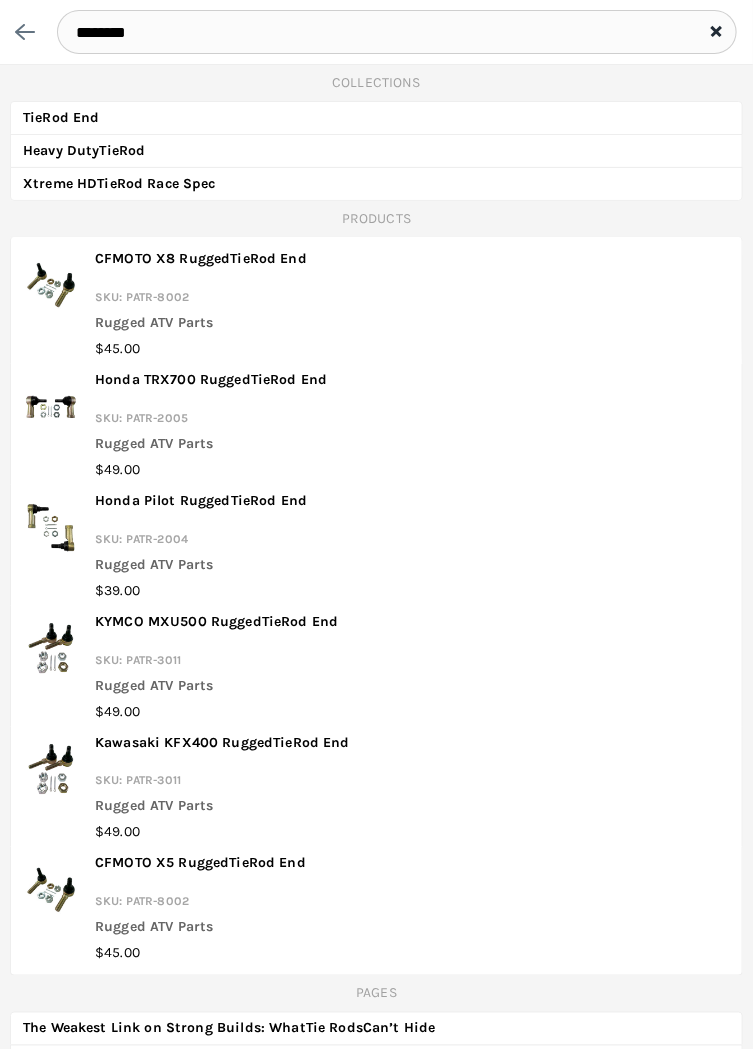 type on "********" 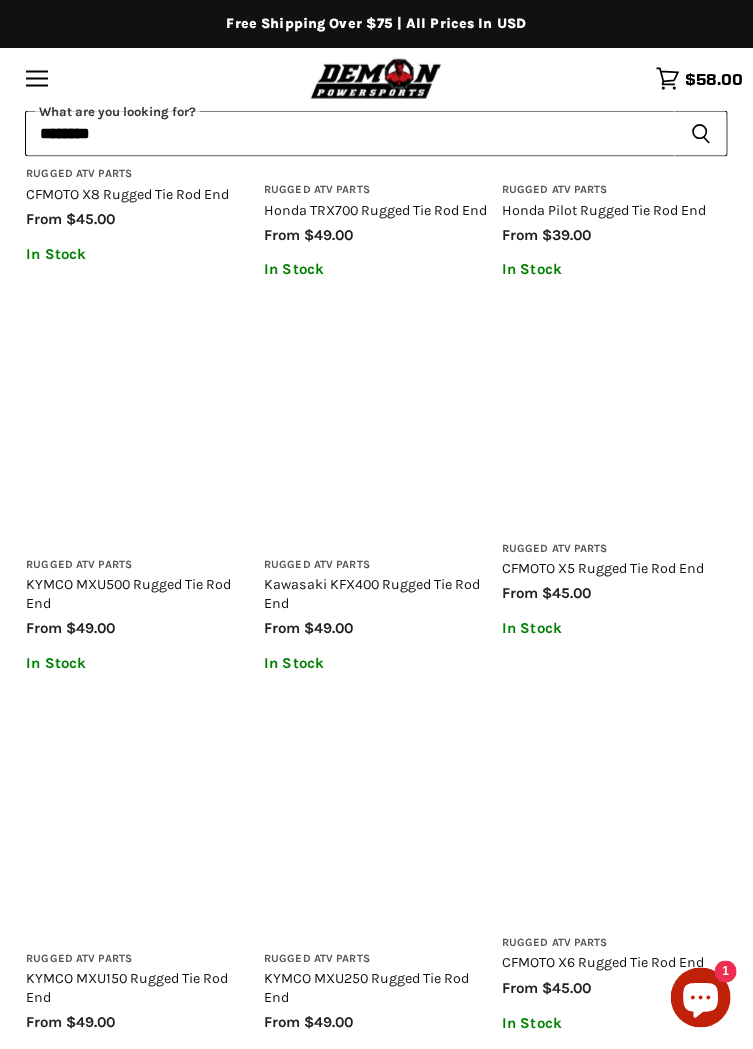 scroll, scrollTop: 749, scrollLeft: 0, axis: vertical 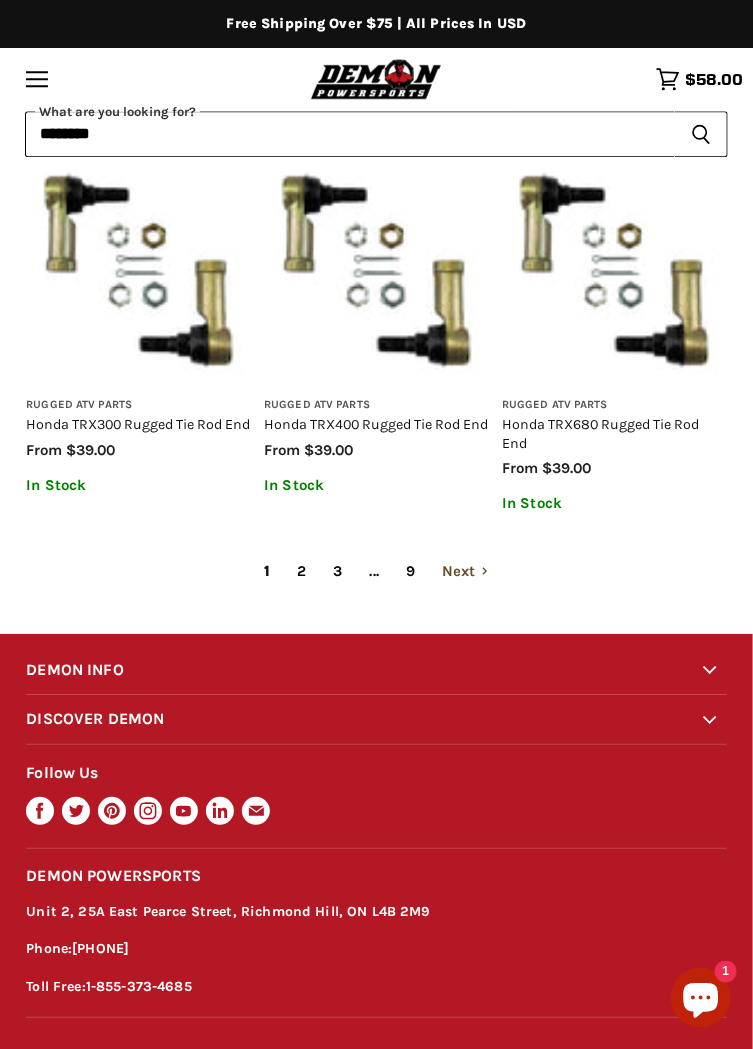 click on "Next" at bounding box center [465, 571] 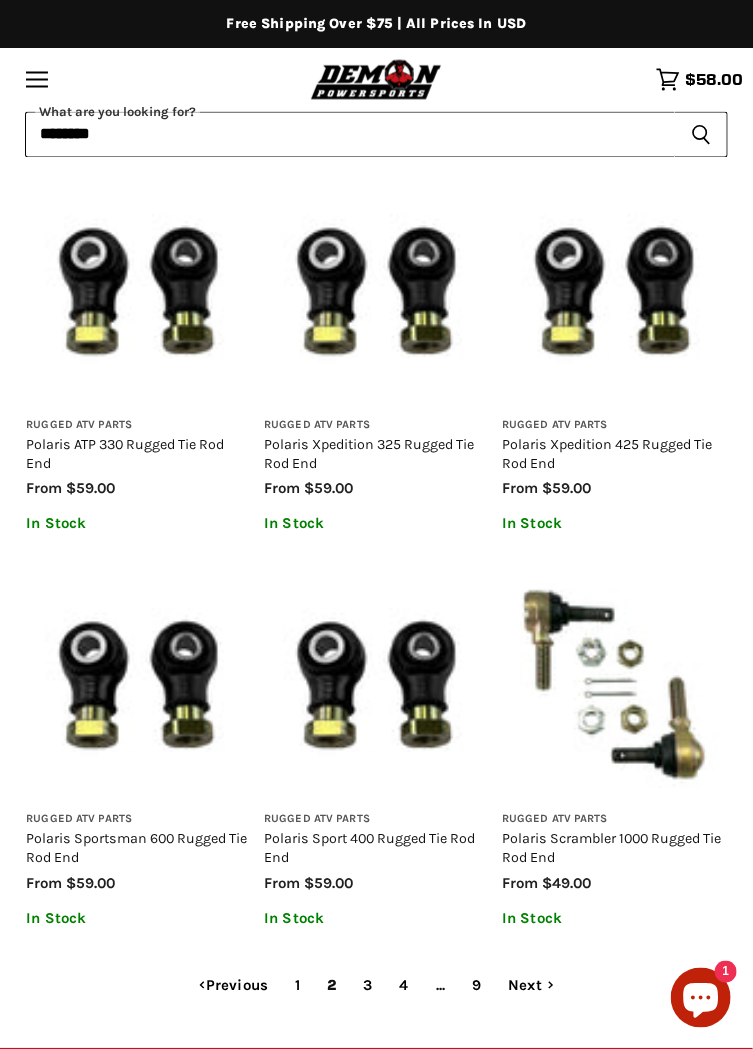 scroll, scrollTop: 2786, scrollLeft: 0, axis: vertical 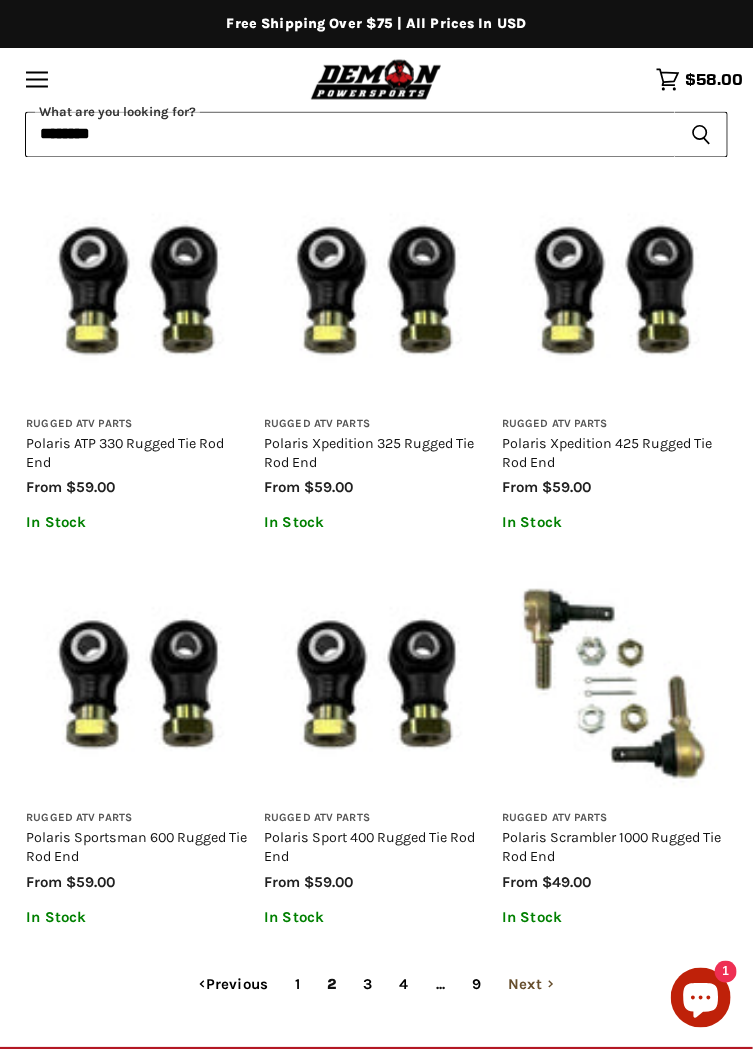 click on "Next" at bounding box center (531, 984) 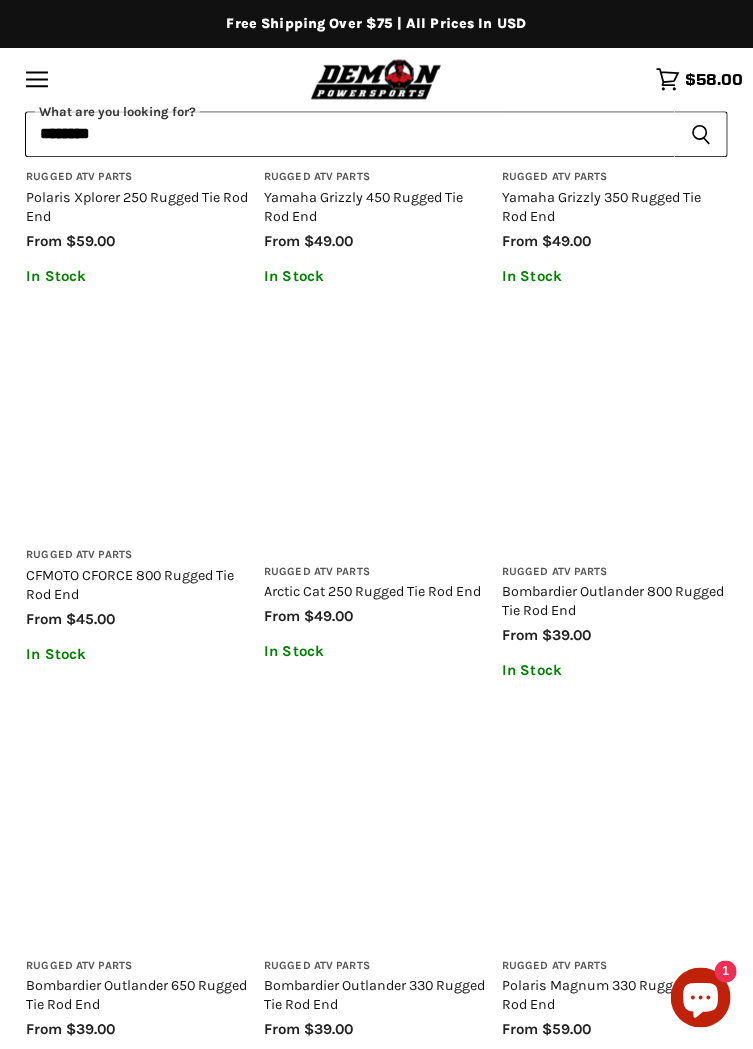 scroll, scrollTop: 548, scrollLeft: 0, axis: vertical 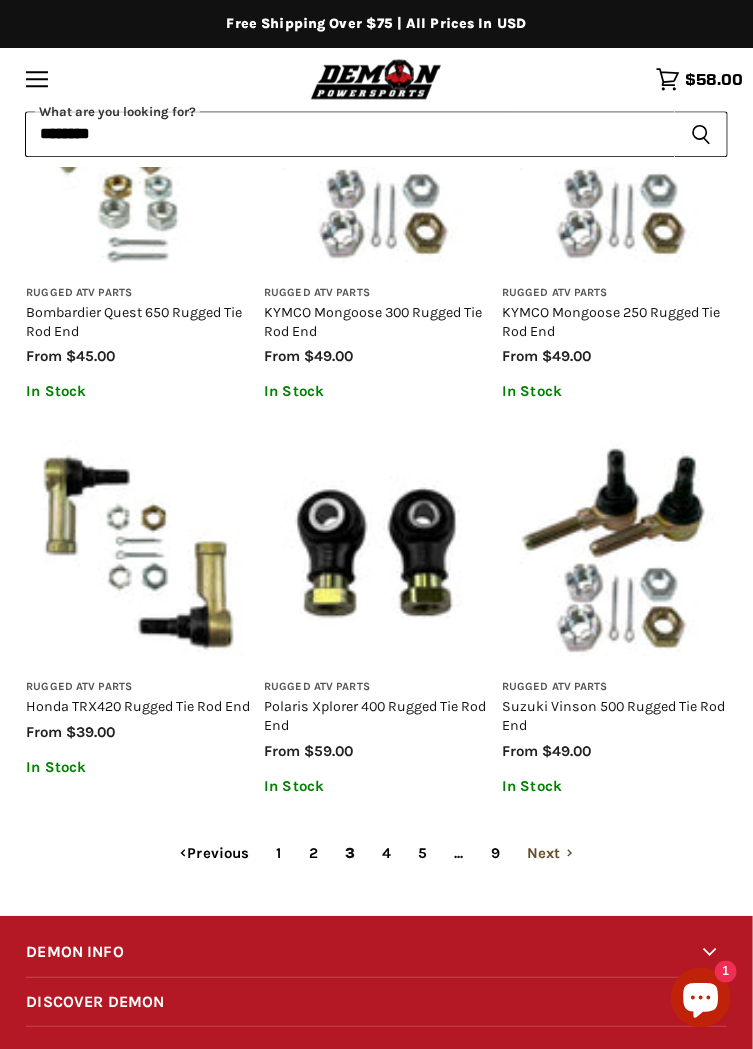 click on "Next" at bounding box center (550, 853) 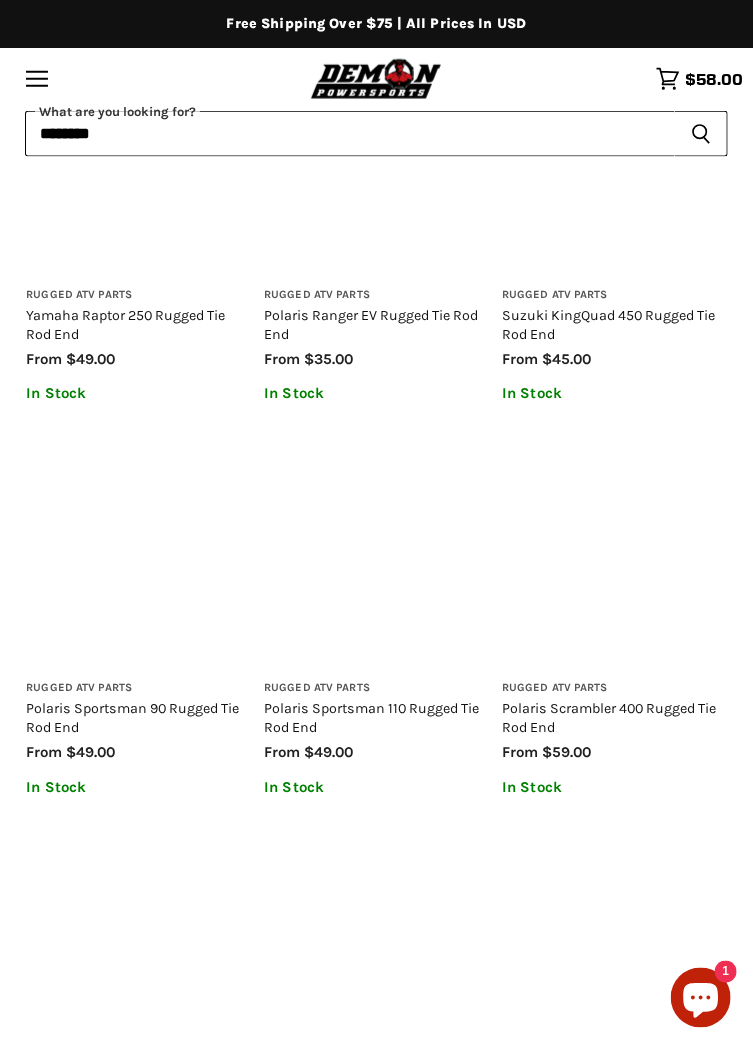 scroll, scrollTop: 548, scrollLeft: 0, axis: vertical 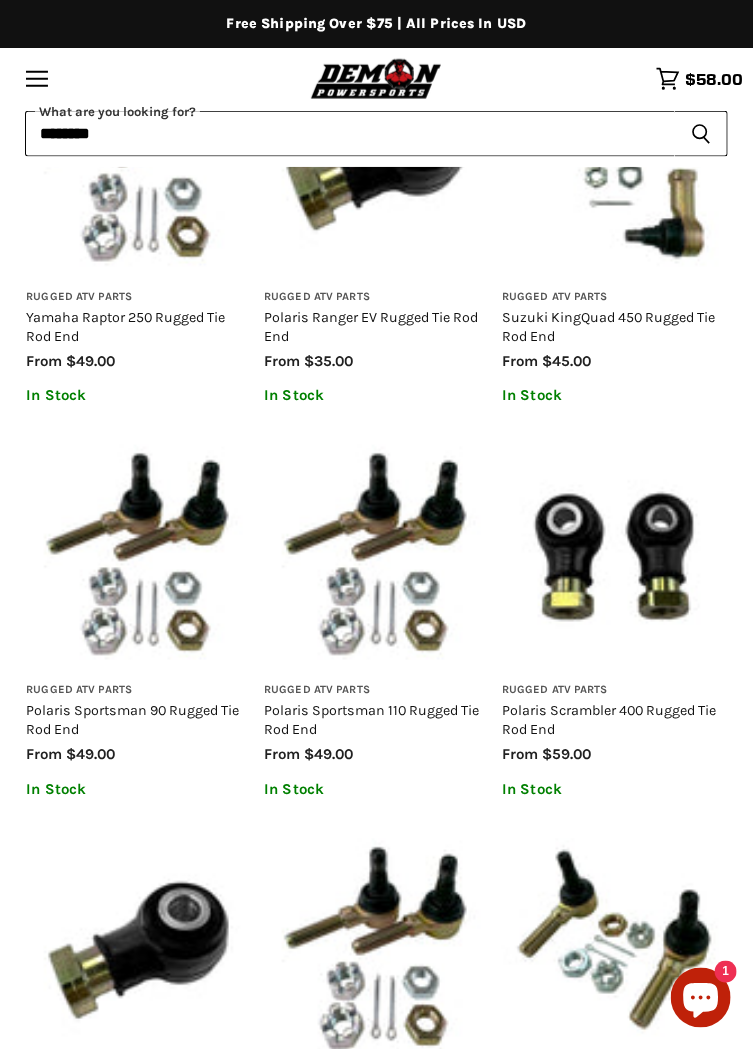 click on "Polaris Scrambler 400 Rugged Tie Rod End" at bounding box center [614, 721] 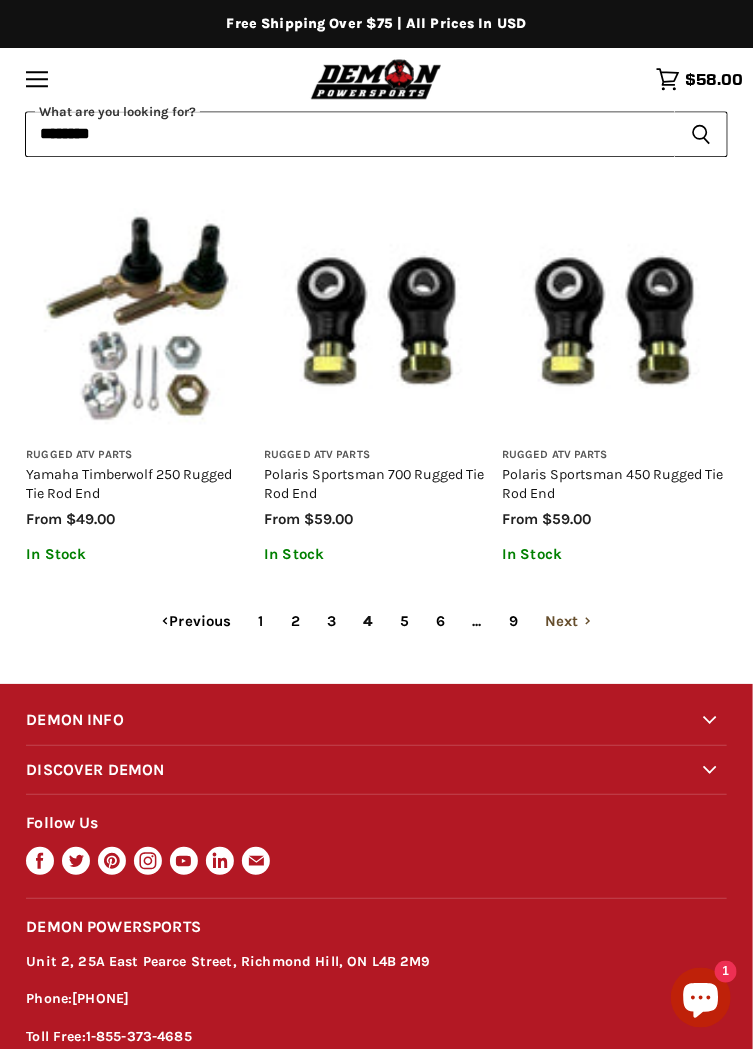 click on "Next" at bounding box center [568, 621] 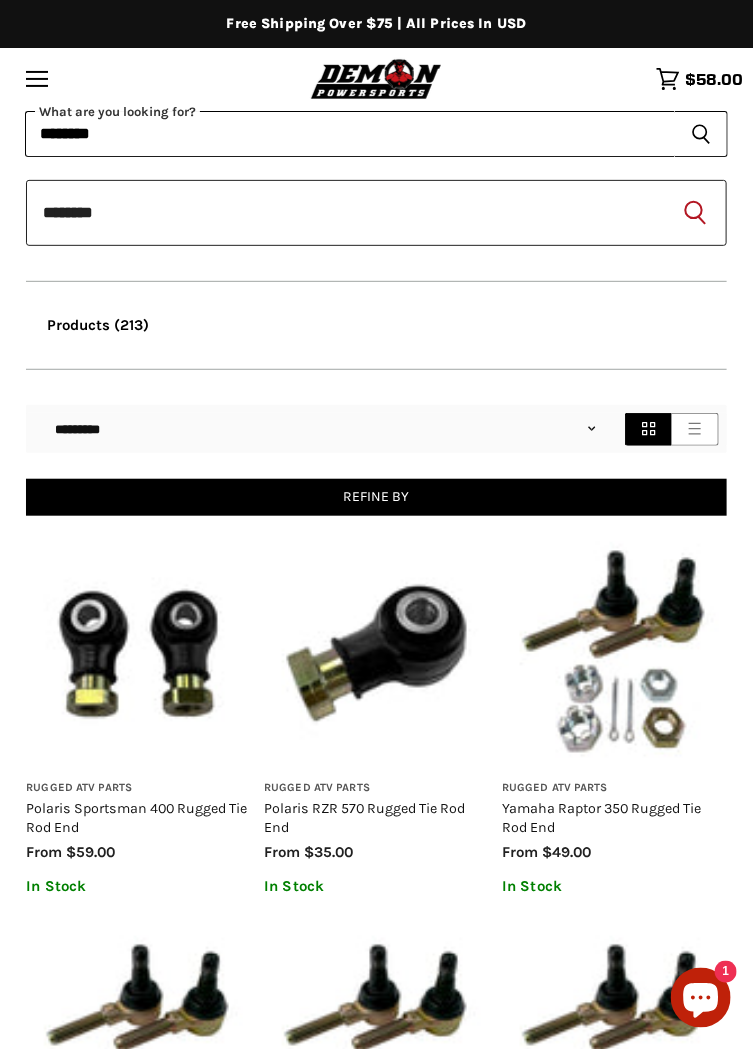 scroll, scrollTop: 0, scrollLeft: 0, axis: both 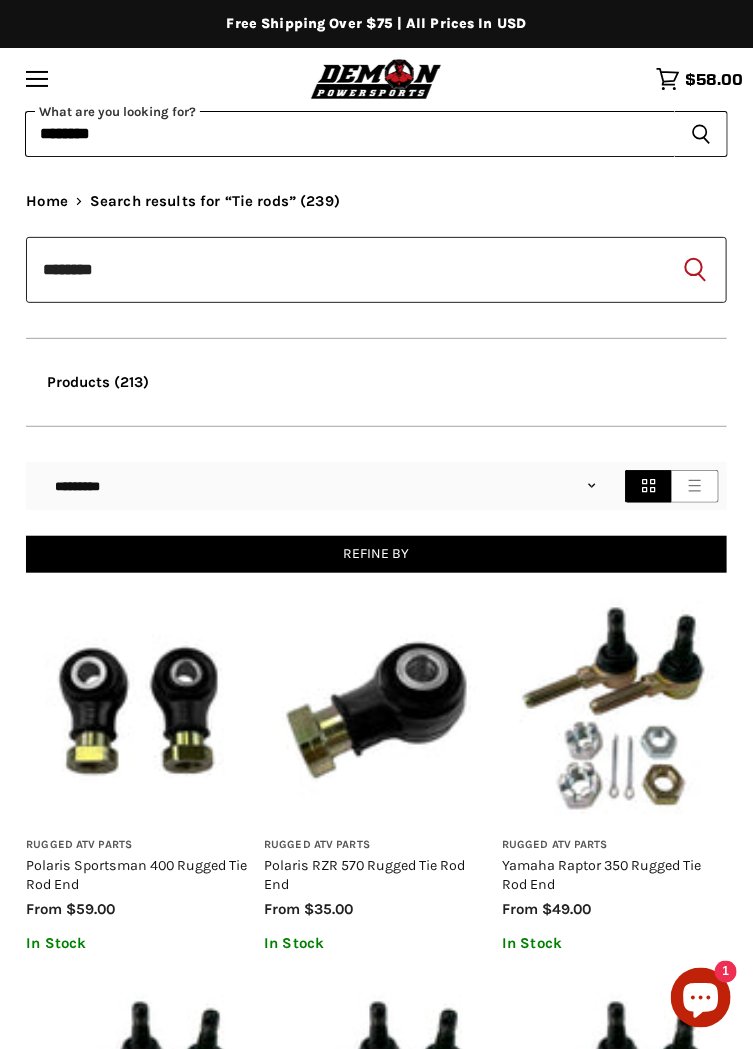 click on "Skip to content
Shop our brands:
Shop our brands:
Free Shipping Over $75 | All Prices In USD" at bounding box center (376, 2207) 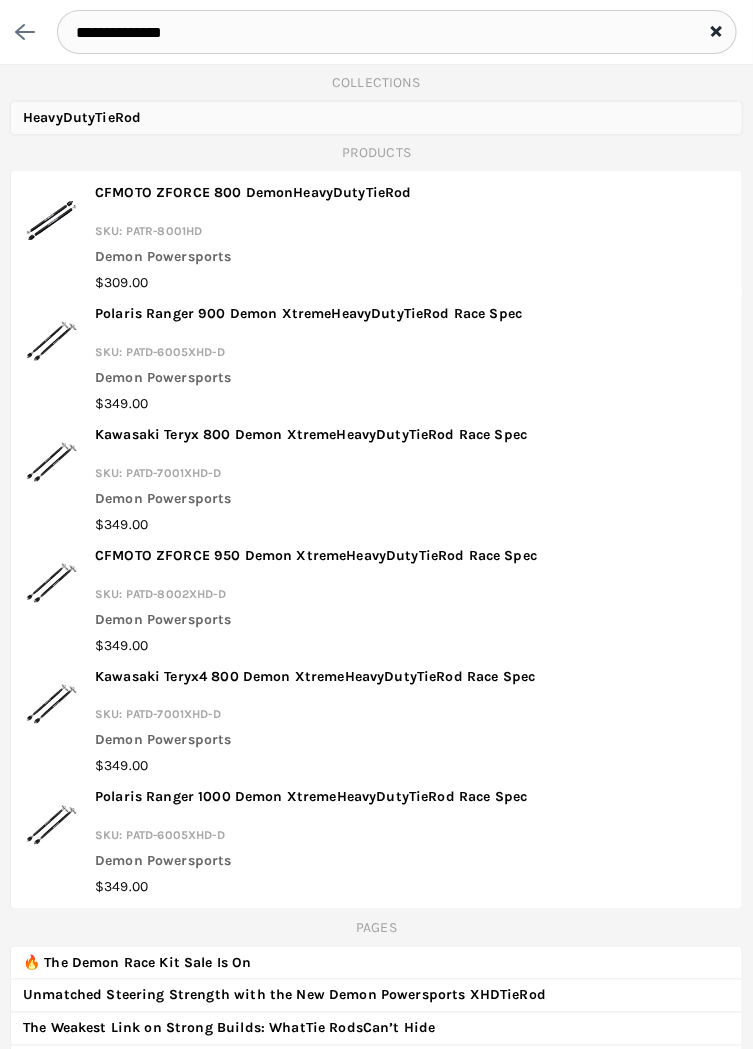 type on "**********" 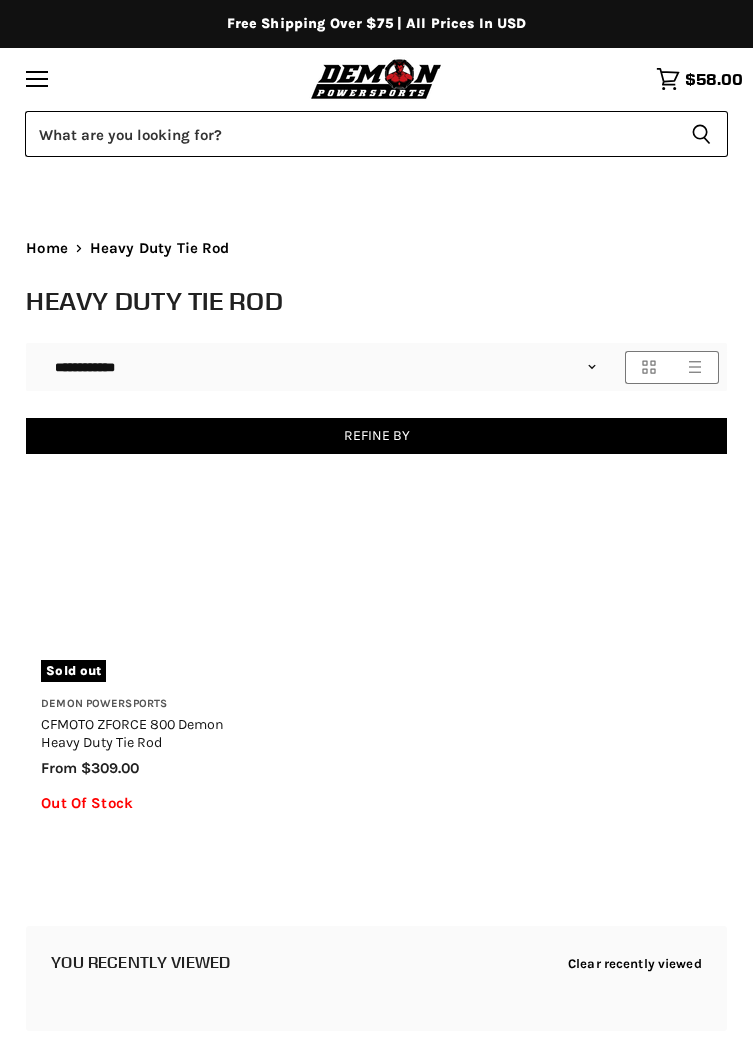 select on "**********" 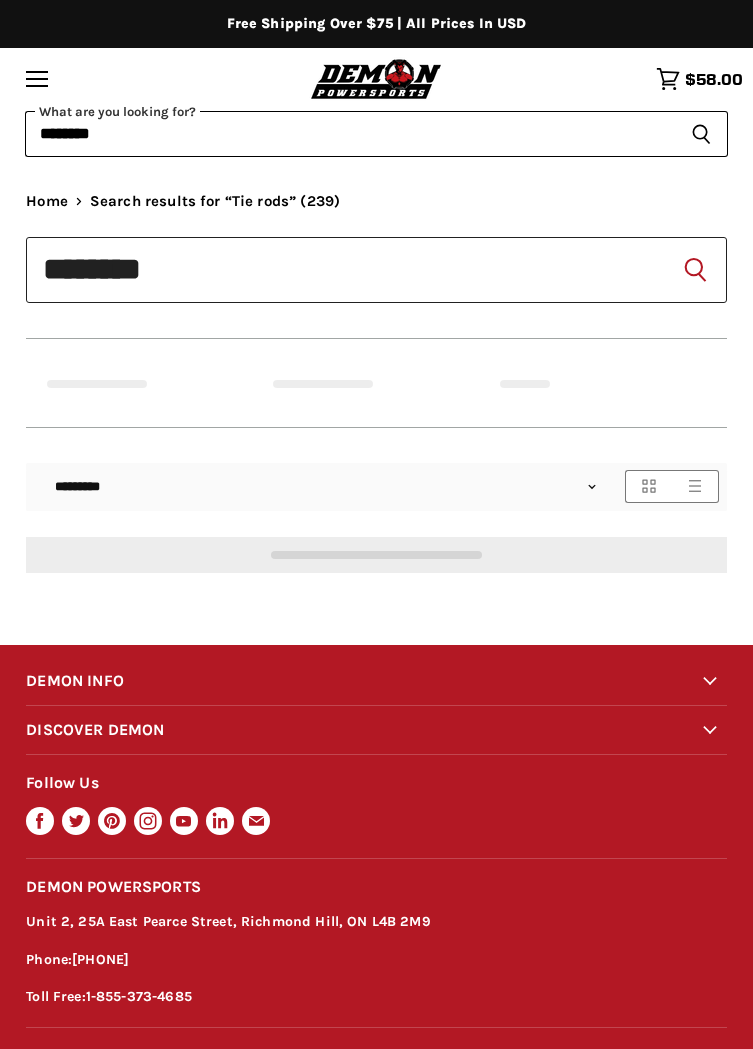 scroll, scrollTop: 0, scrollLeft: 0, axis: both 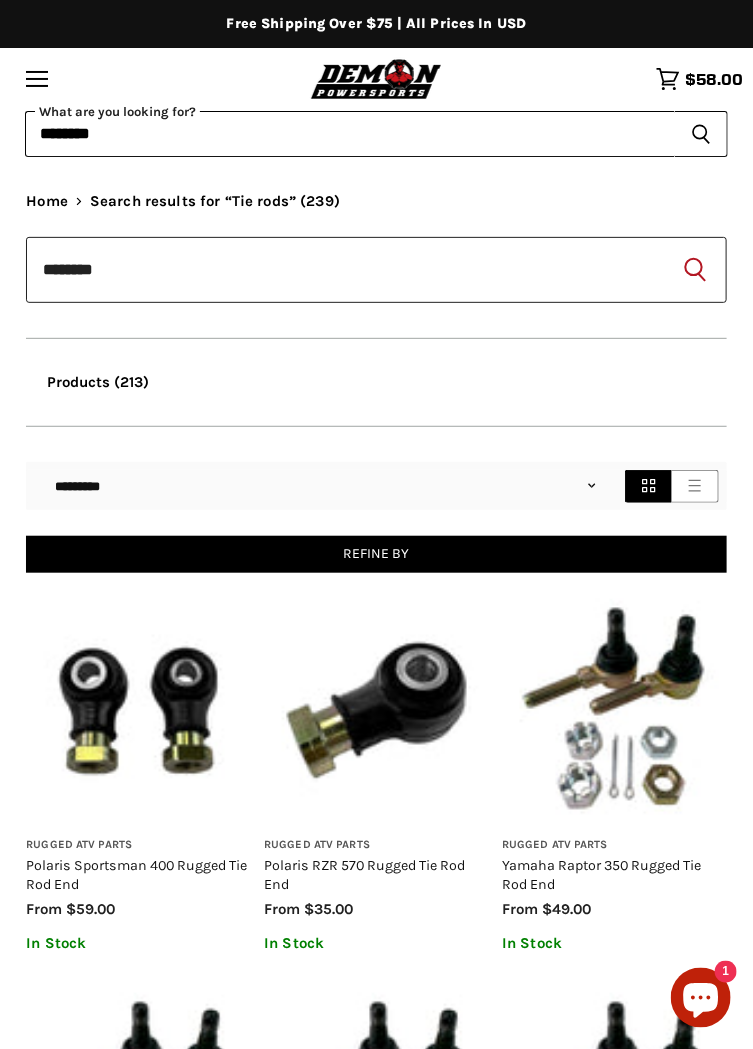 click on "Skip to content
Shop our brands:
Shop our brands:
Free Shipping Over $75 | All Prices In USD" at bounding box center [376, 2207] 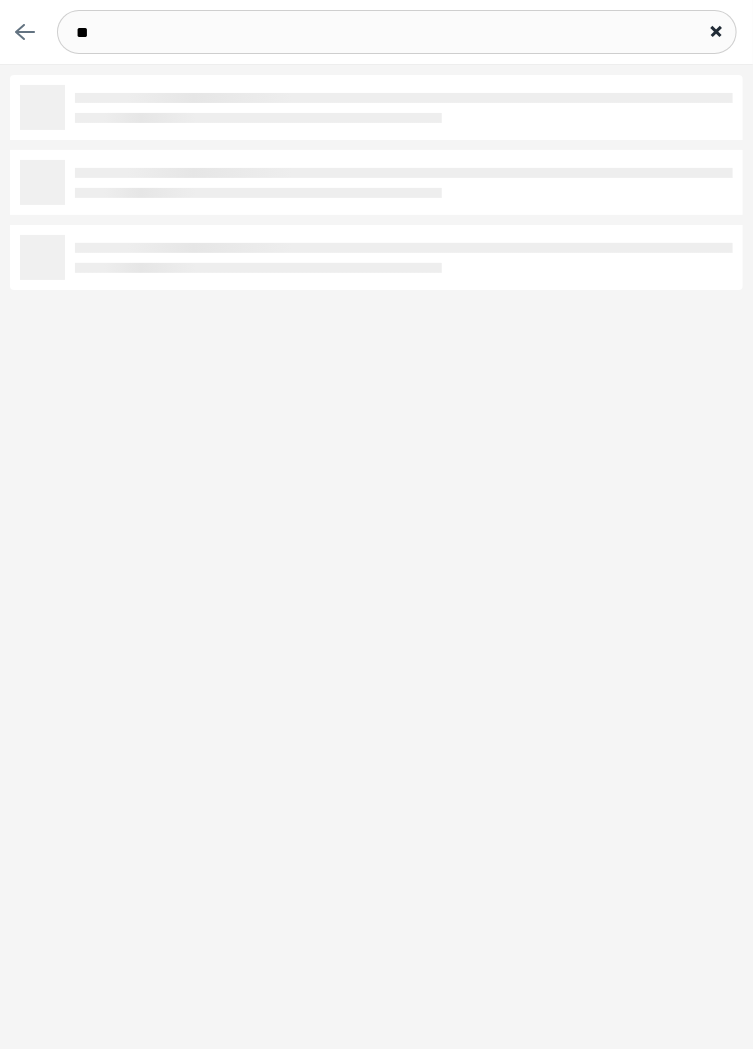 type on "*" 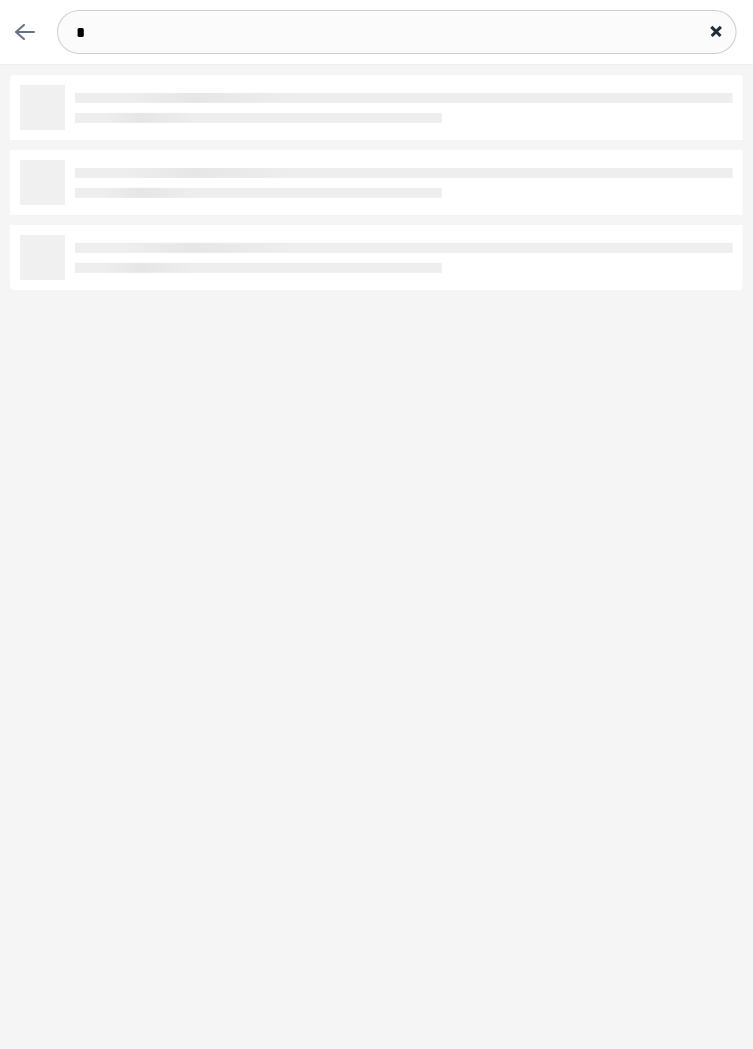 type 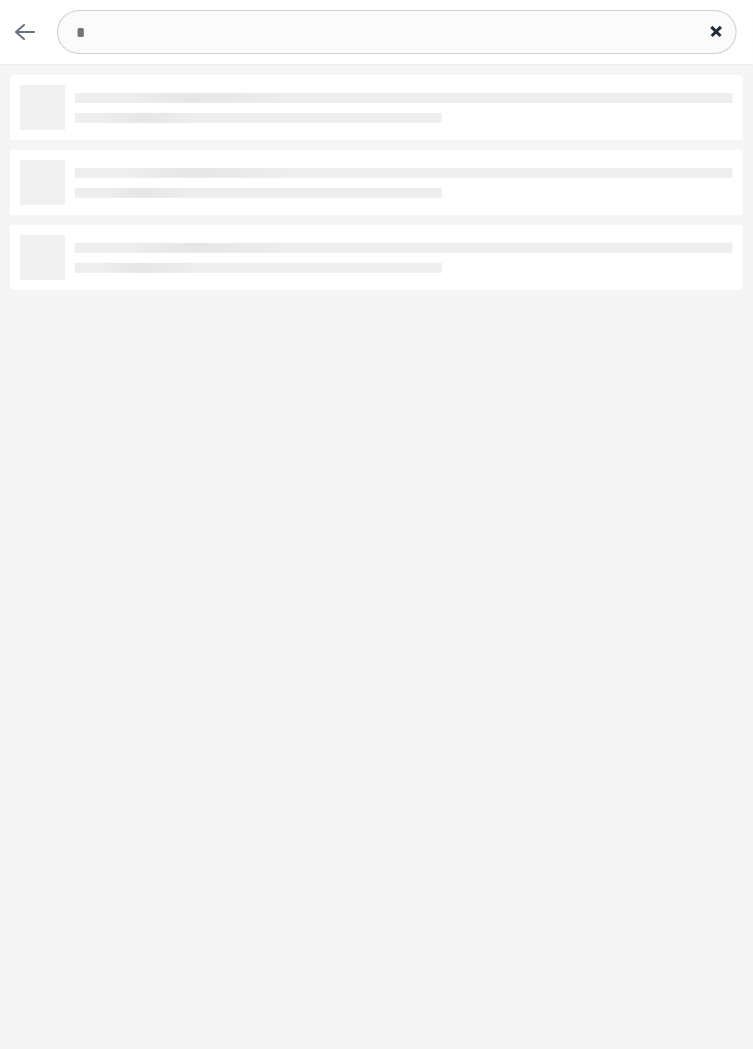 type 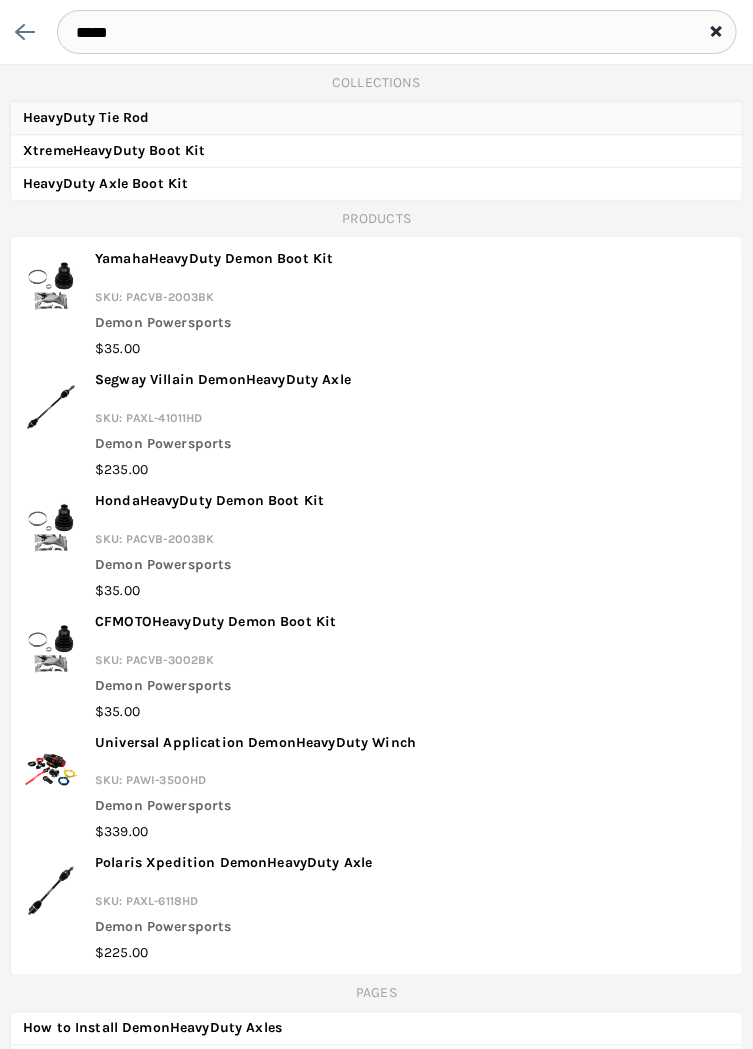 type on "*****" 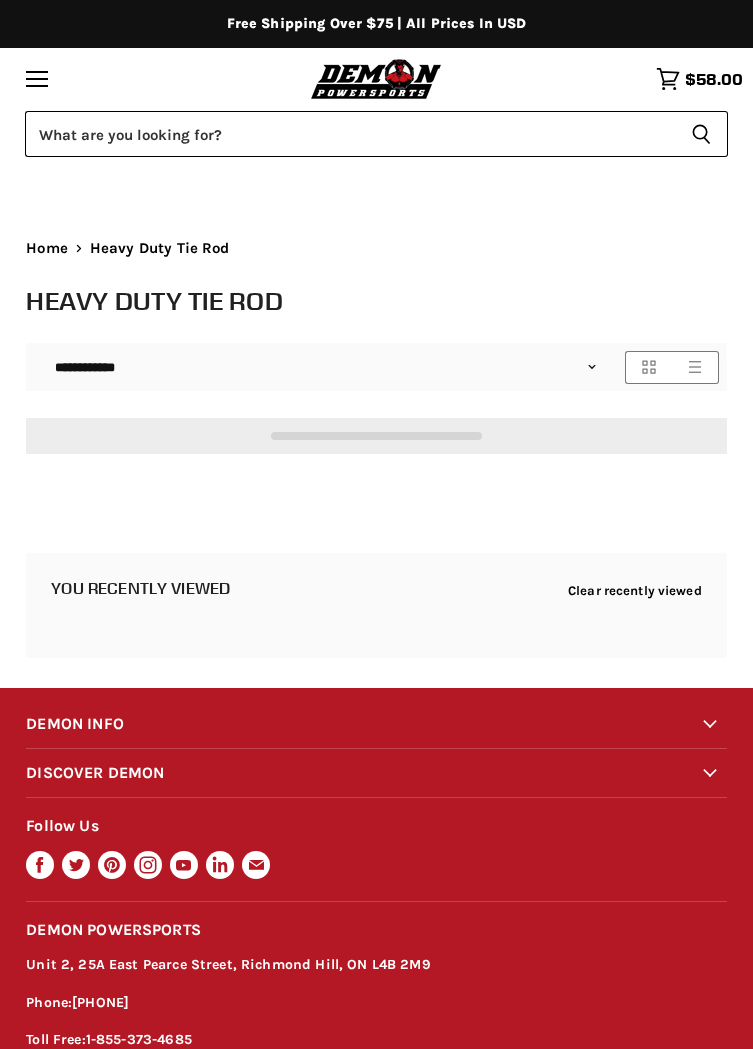 scroll, scrollTop: 0, scrollLeft: 0, axis: both 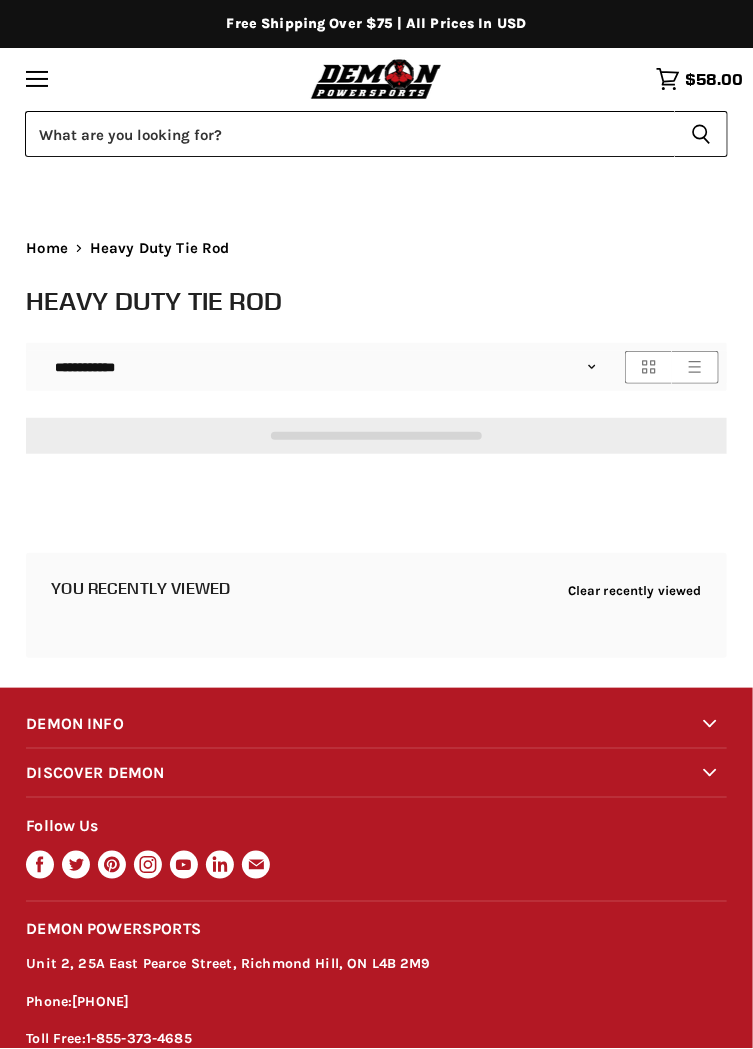 select on "**********" 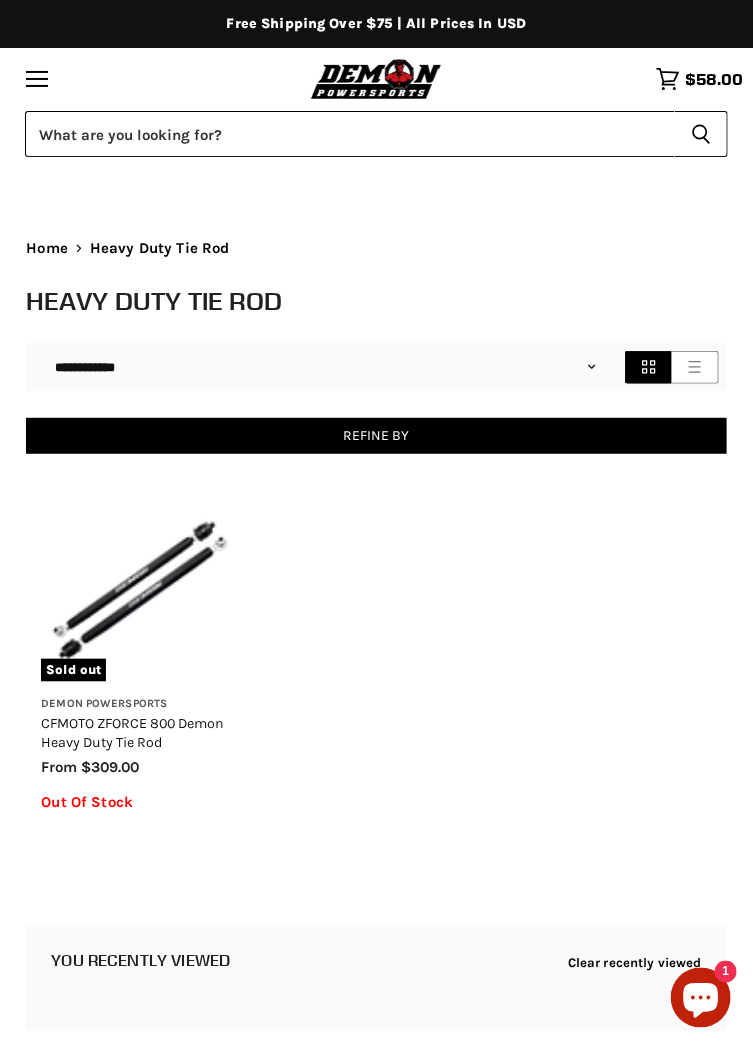 scroll, scrollTop: 0, scrollLeft: 0, axis: both 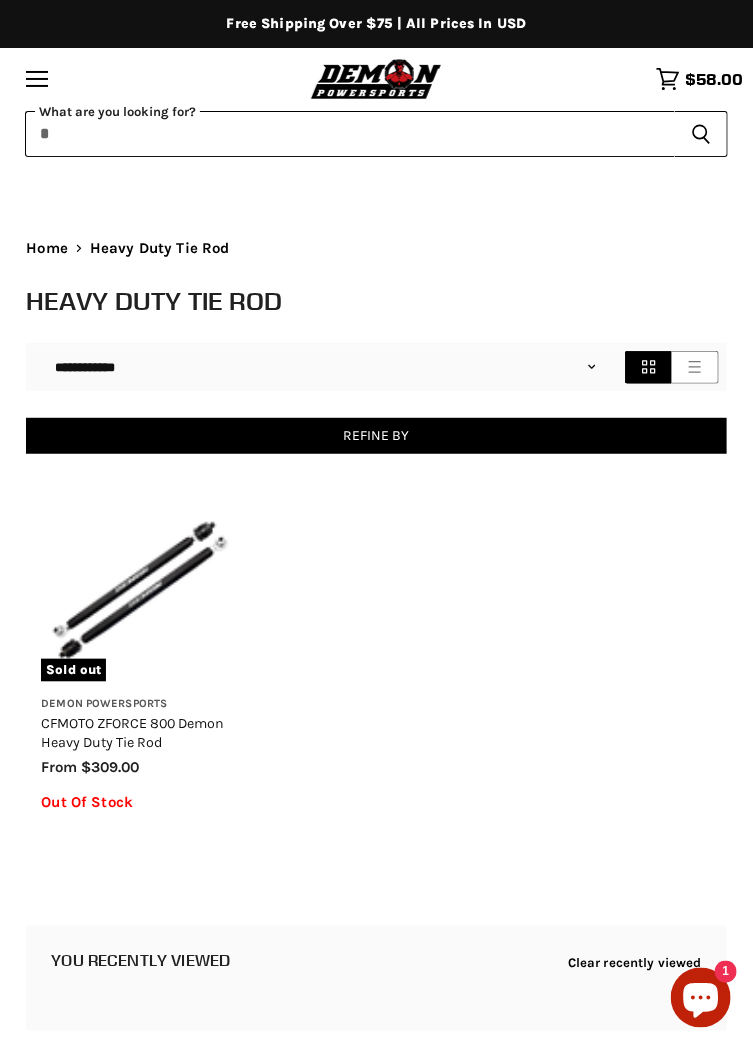 click on "Skip to content
Shop our brands:
Shop our brands:
Free Shipping Over $75 | All Prices In USD" at bounding box center (376, 821) 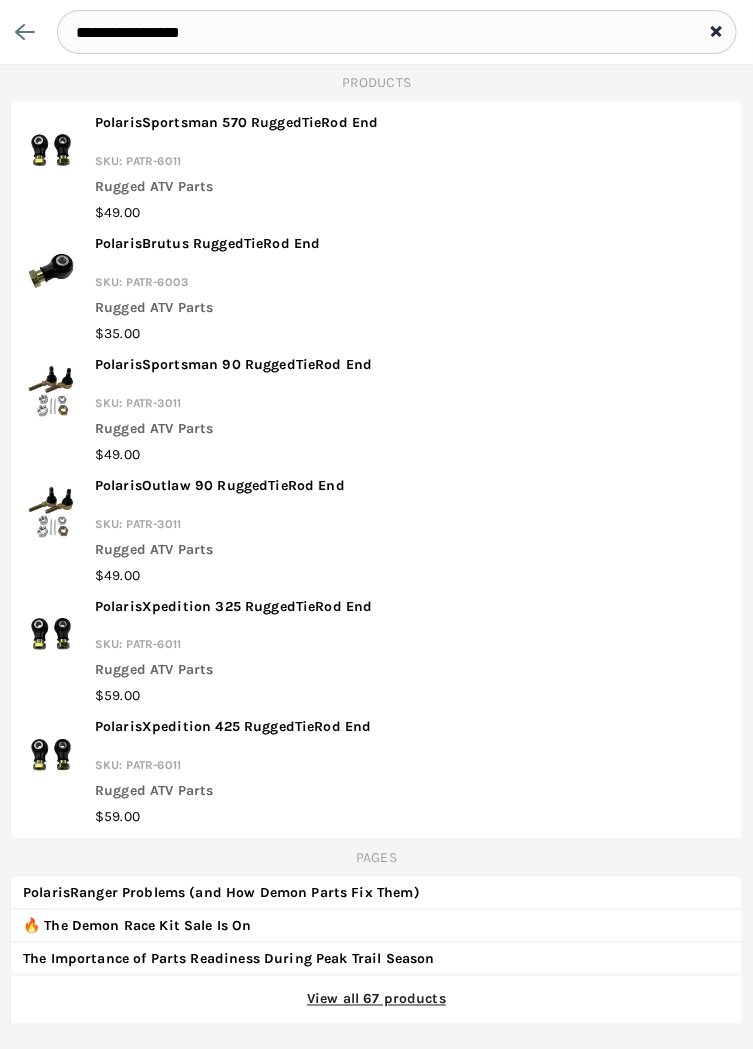 type on "**********" 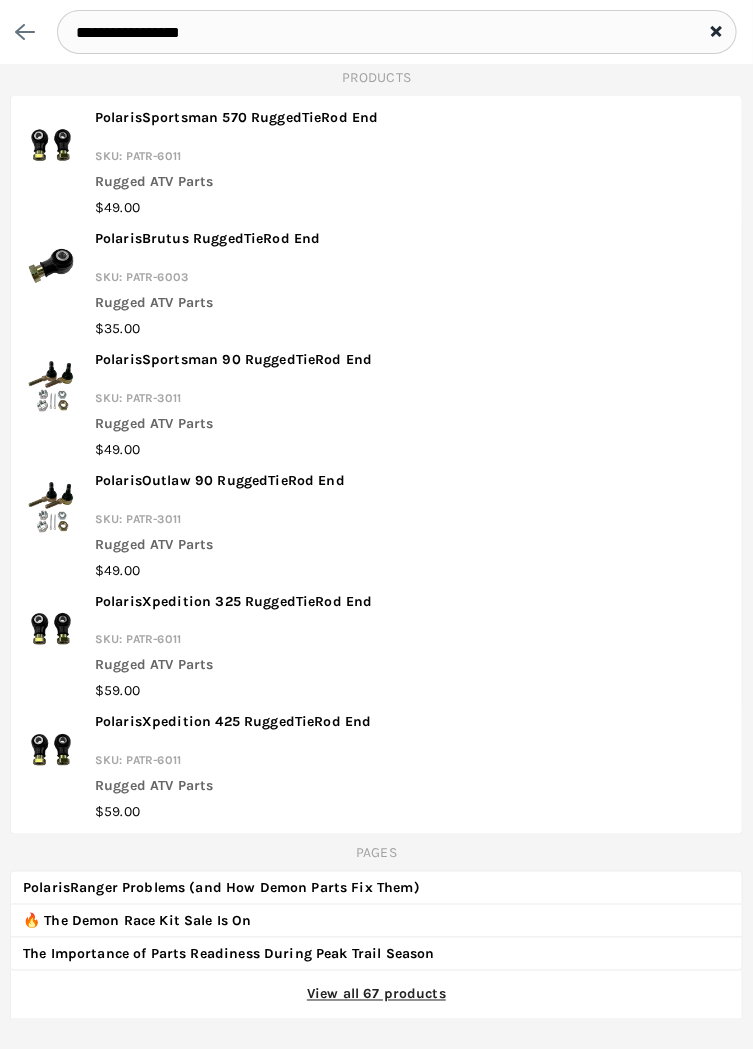 scroll, scrollTop: 0, scrollLeft: 0, axis: both 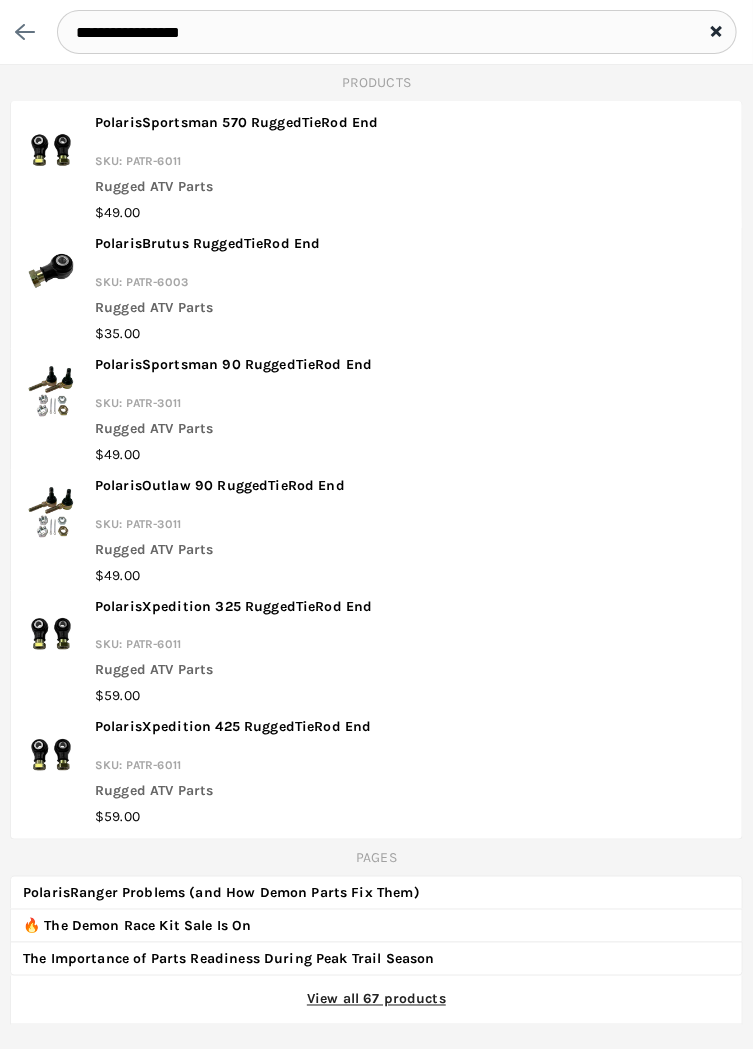 click on "View all 67 products" at bounding box center (376, 999) 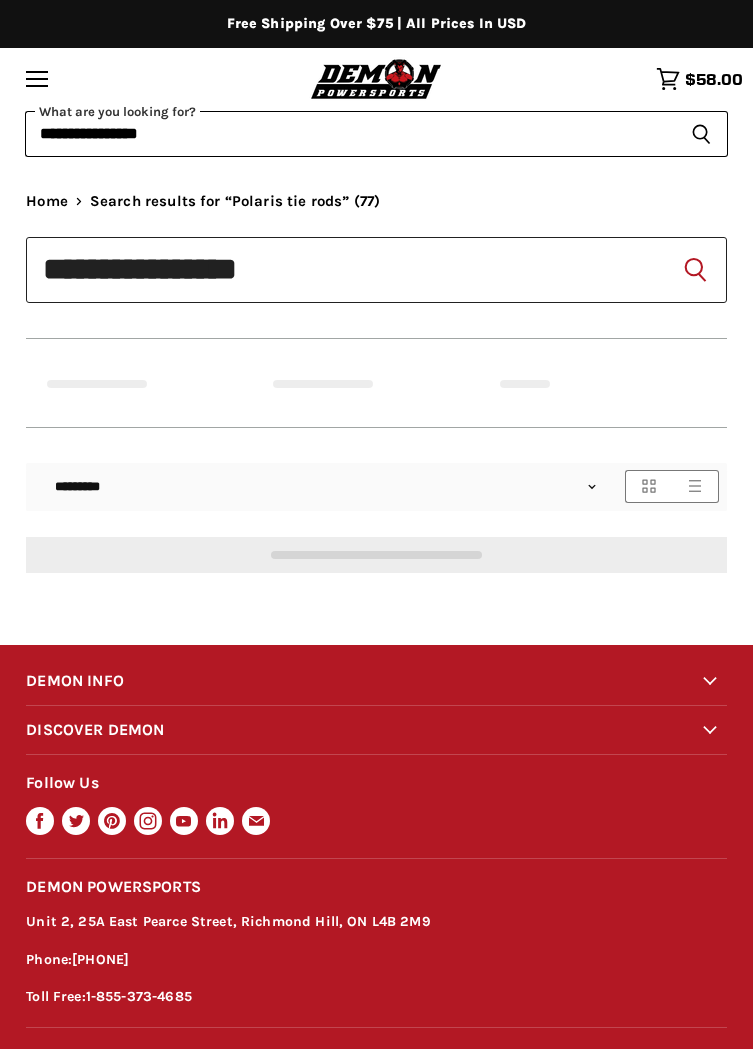 scroll, scrollTop: 0, scrollLeft: 0, axis: both 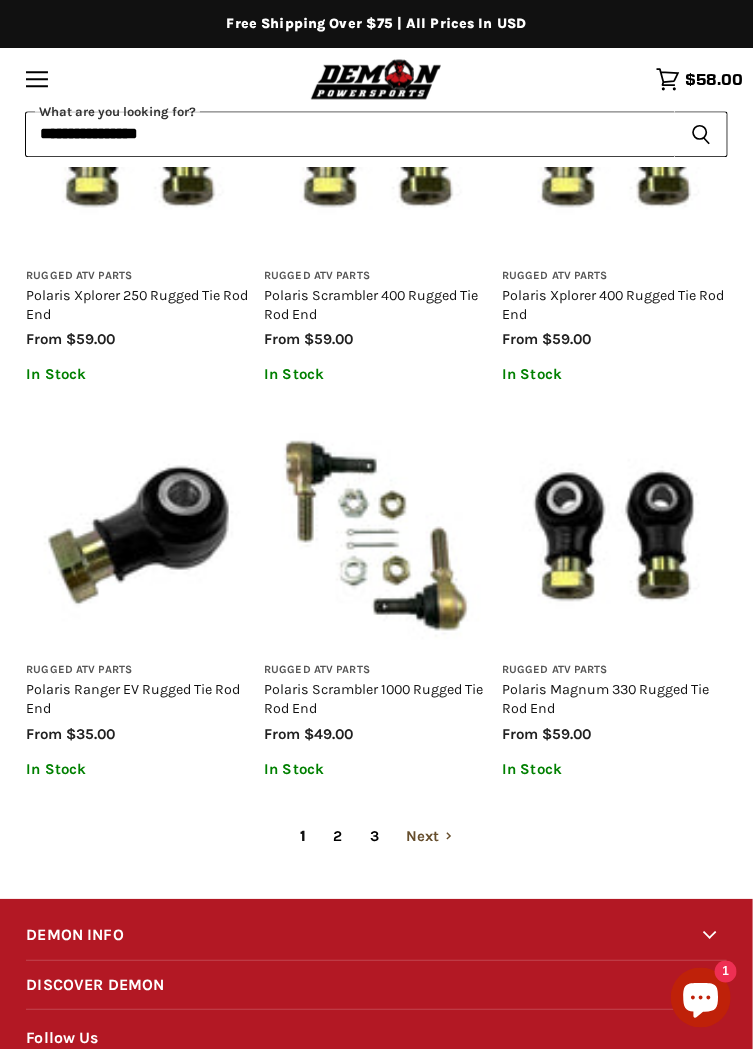 click on "Next" at bounding box center [429, 836] 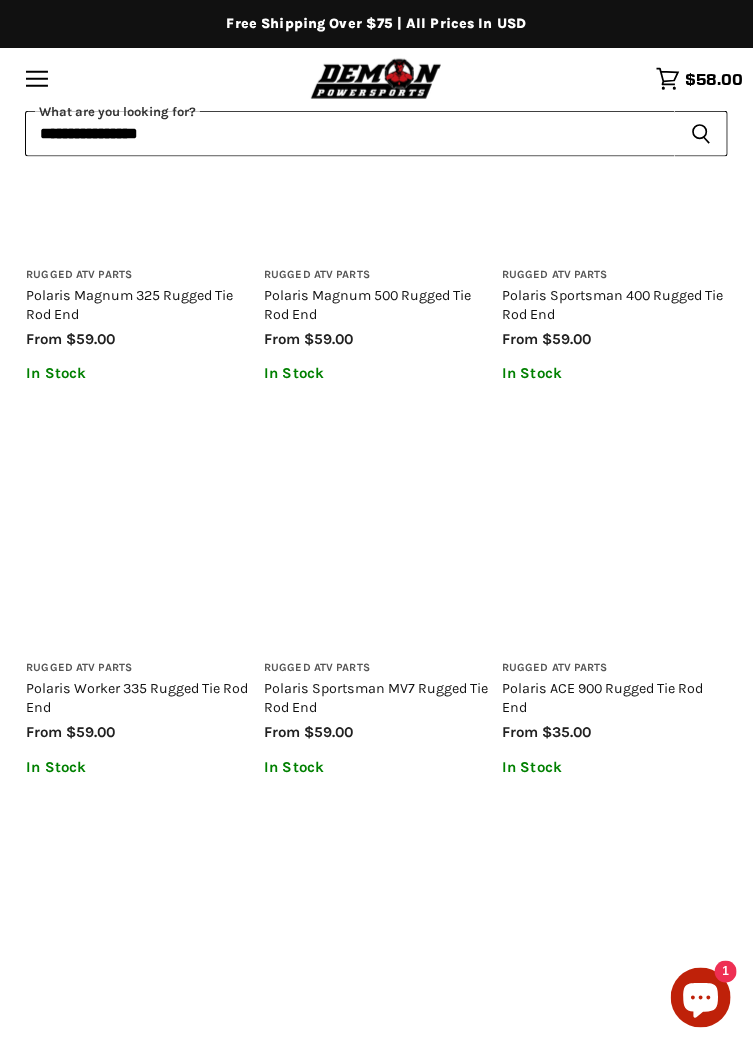 scroll, scrollTop: 548, scrollLeft: 0, axis: vertical 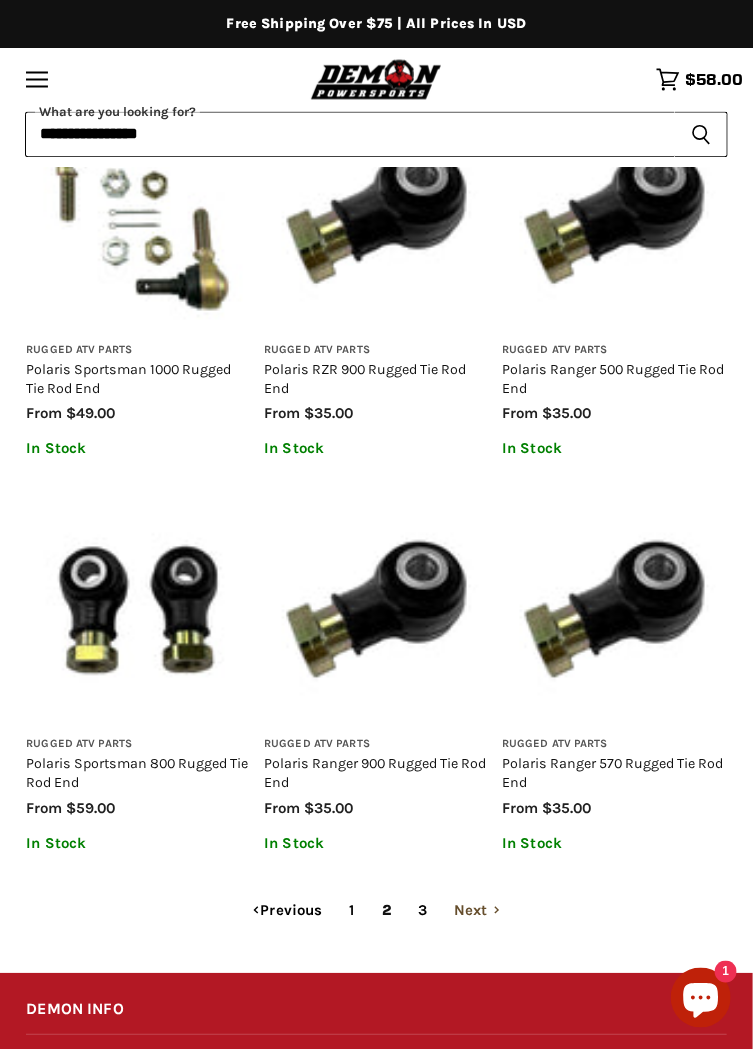 click on "Next" at bounding box center (477, 910) 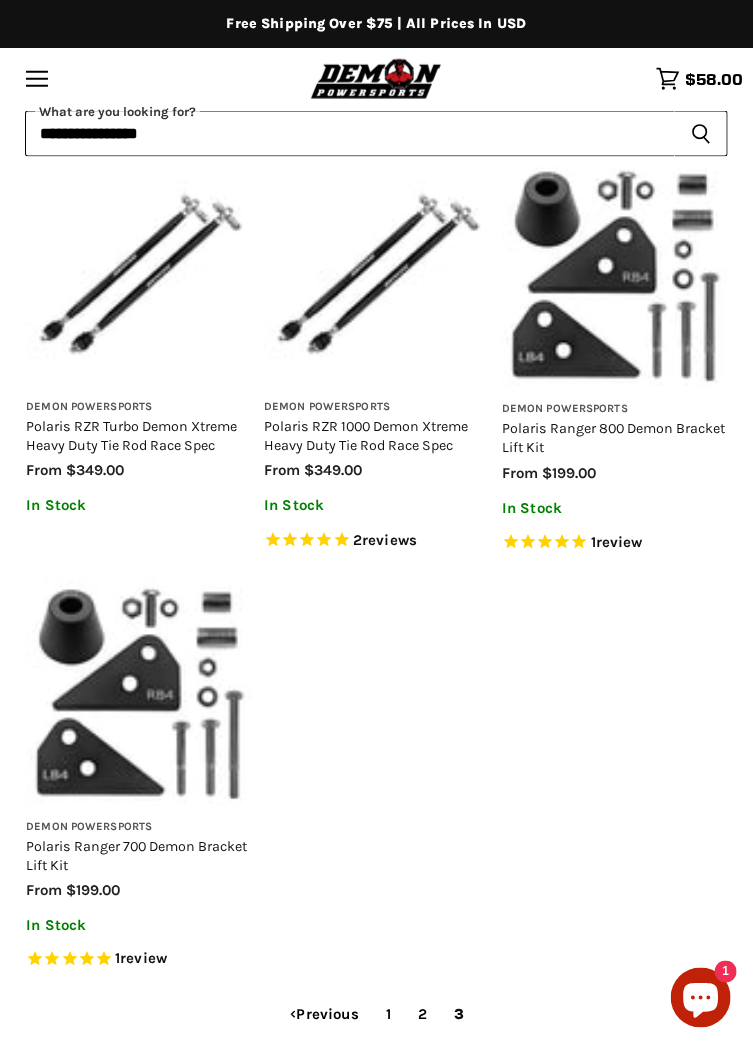 scroll, scrollTop: 2408, scrollLeft: 0, axis: vertical 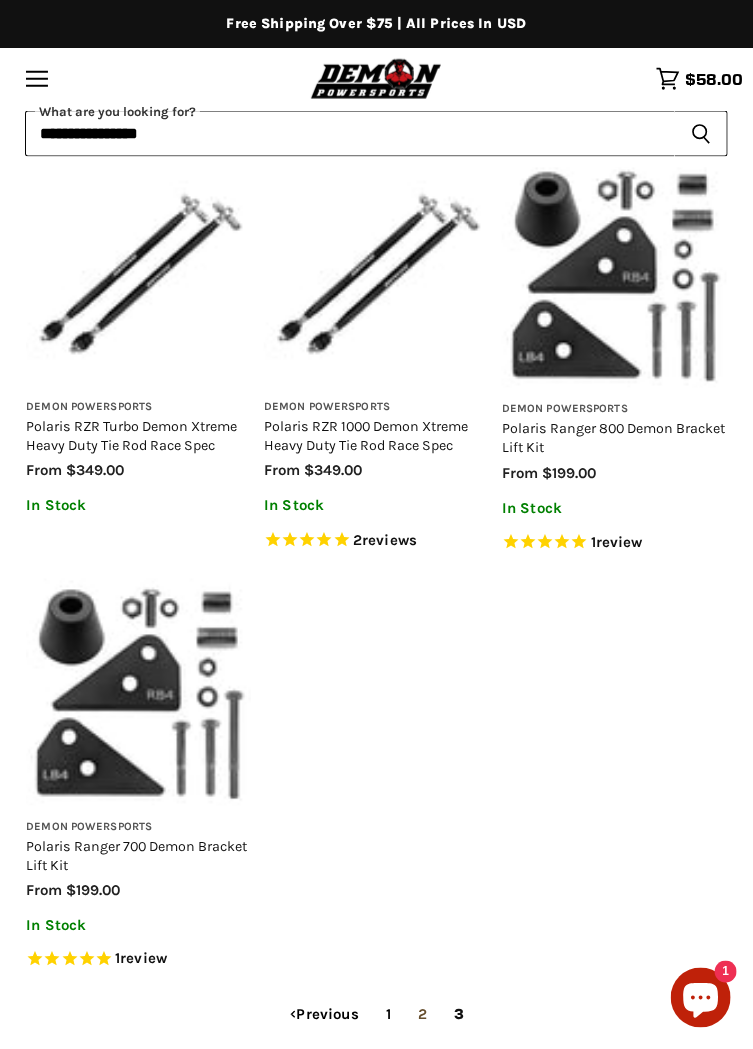click on "2" at bounding box center [422, 1015] 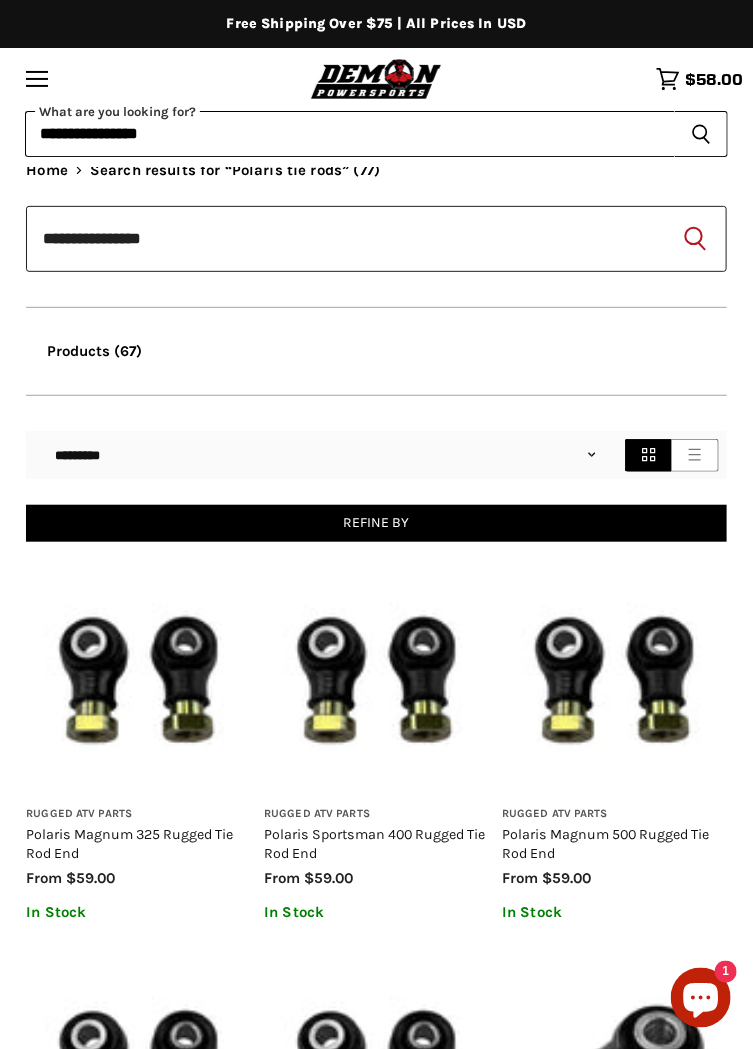 scroll, scrollTop: 0, scrollLeft: 0, axis: both 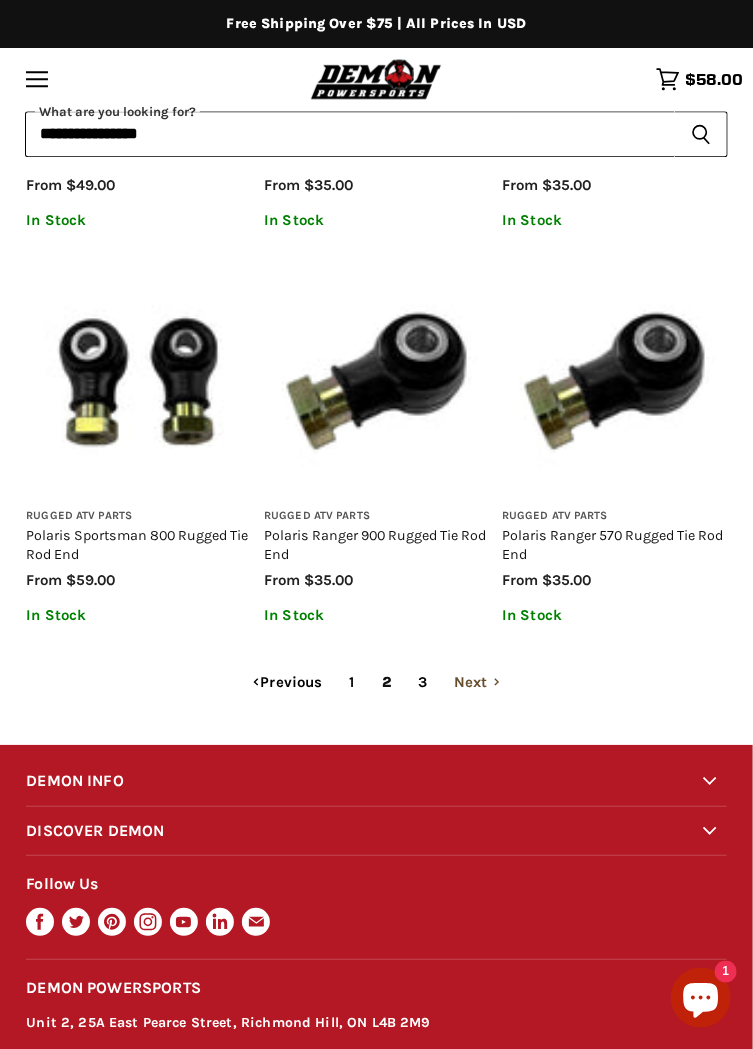 click on "Next" at bounding box center (477, 682) 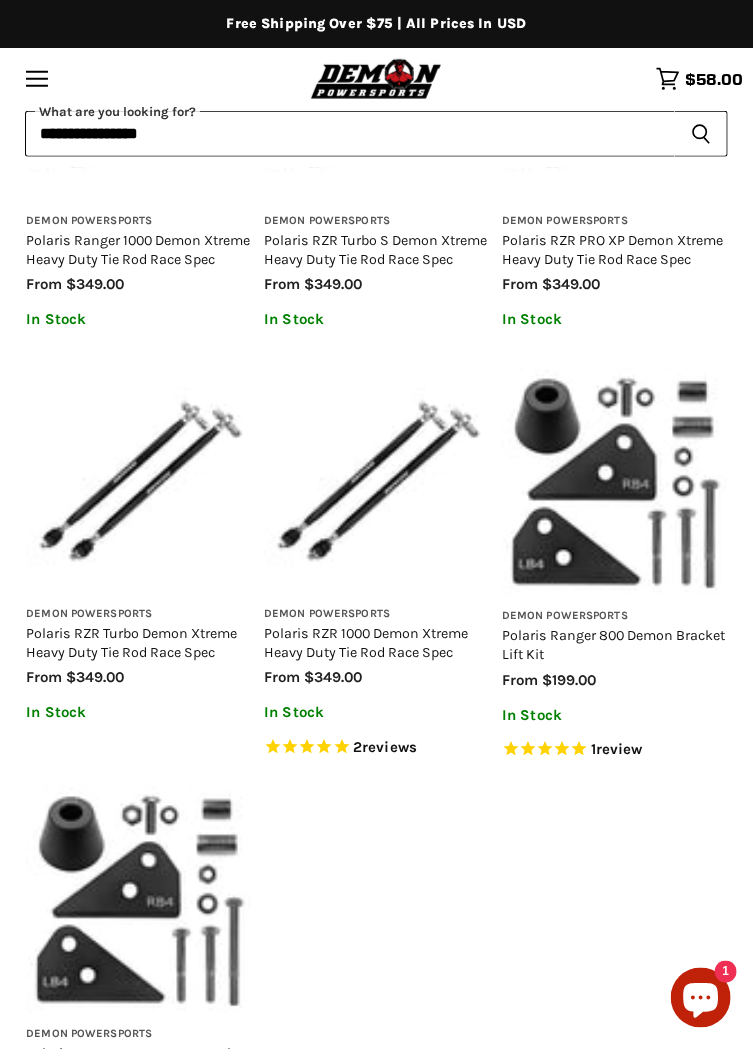 scroll, scrollTop: 2202, scrollLeft: 0, axis: vertical 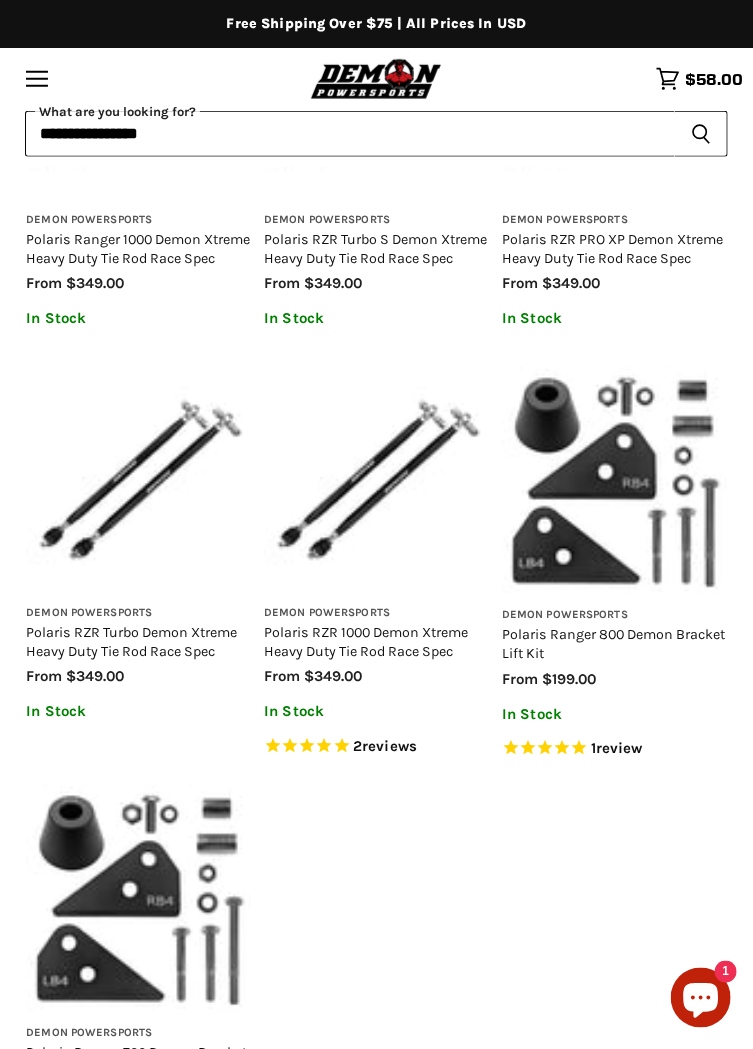click on "Skip to content
Shop our brands:
Shop our brands:
Free Shipping Over $75 | All Prices In USD" at bounding box center (376, -168) 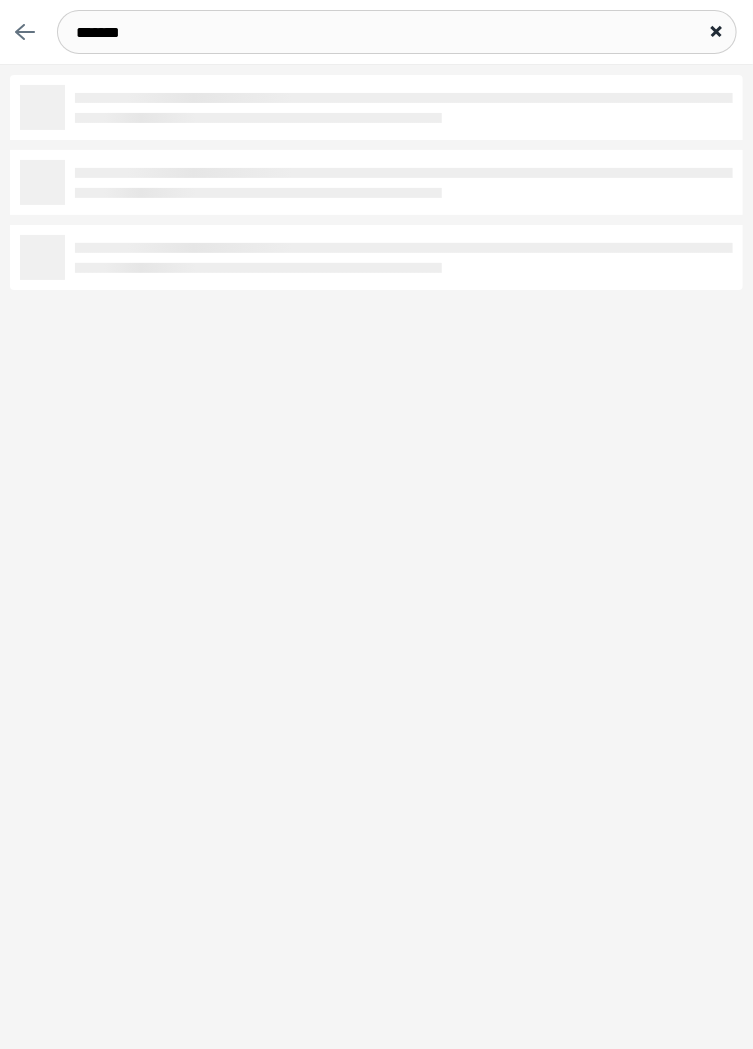 type on "******" 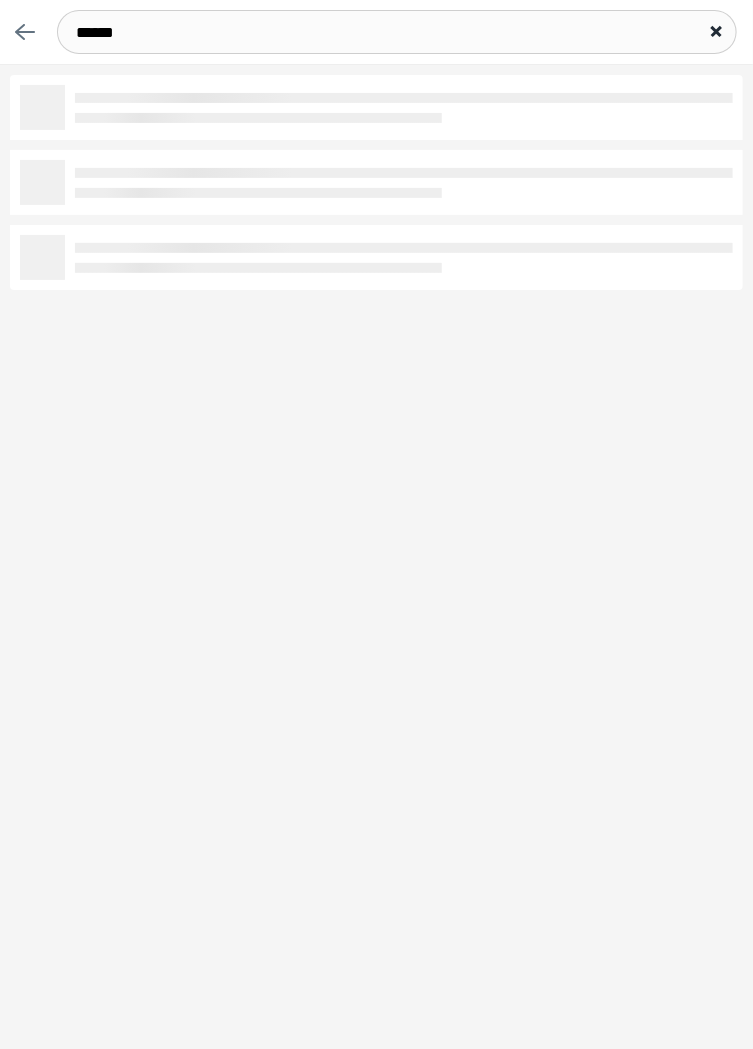 type 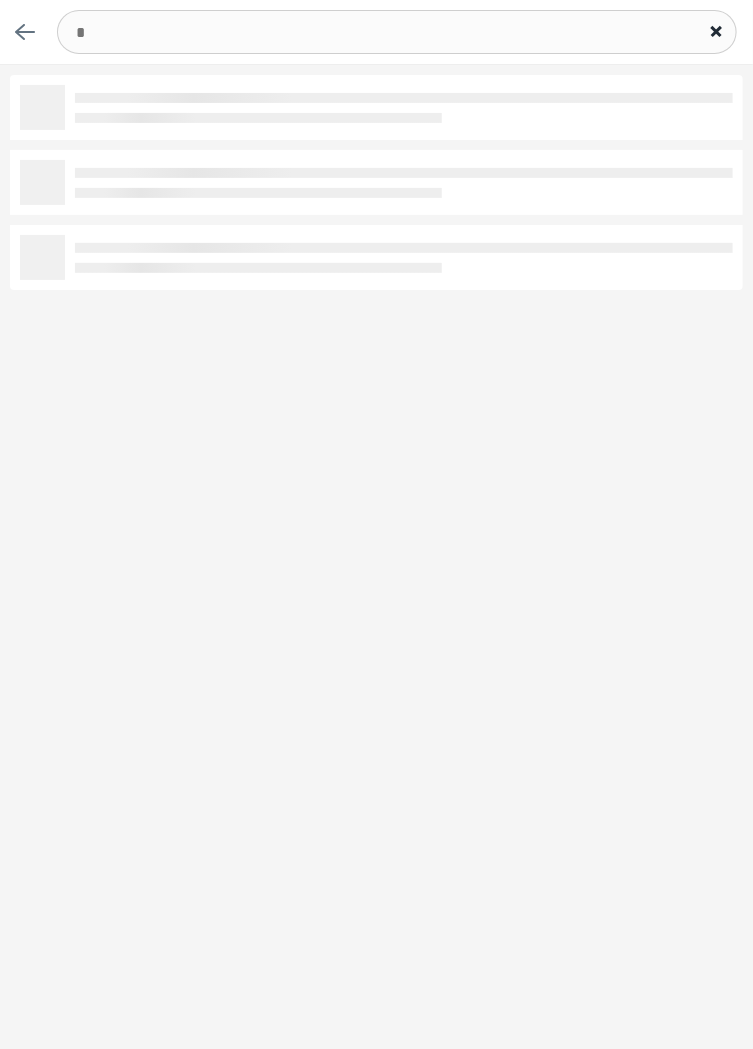 type 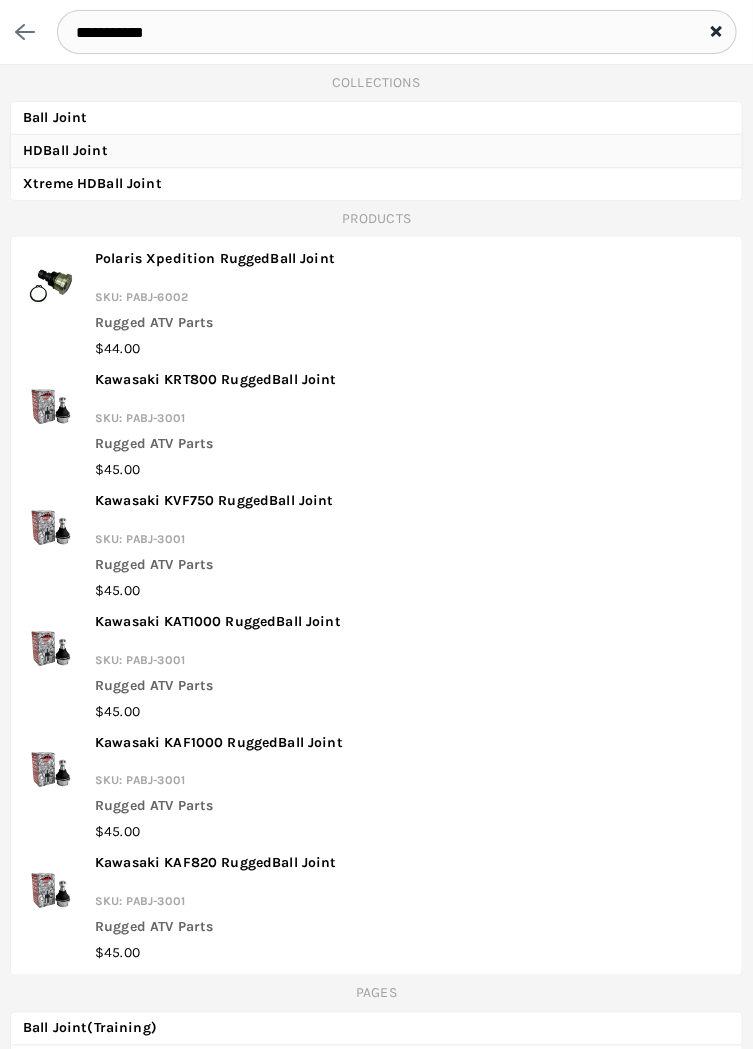 type on "**********" 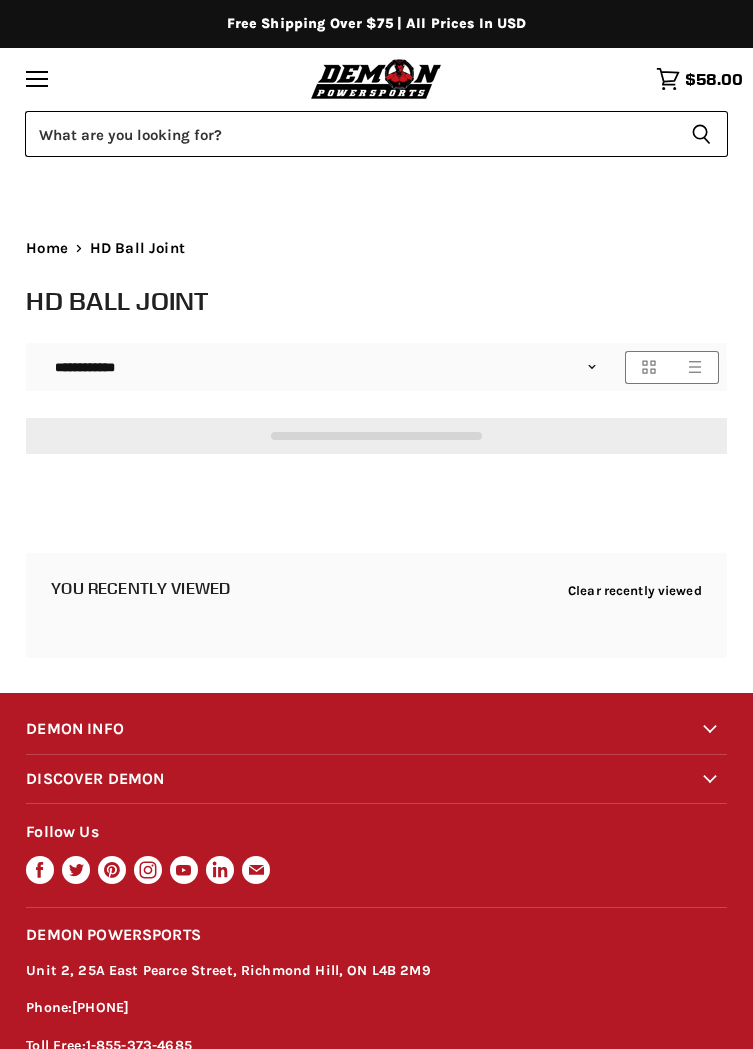 scroll, scrollTop: 0, scrollLeft: 0, axis: both 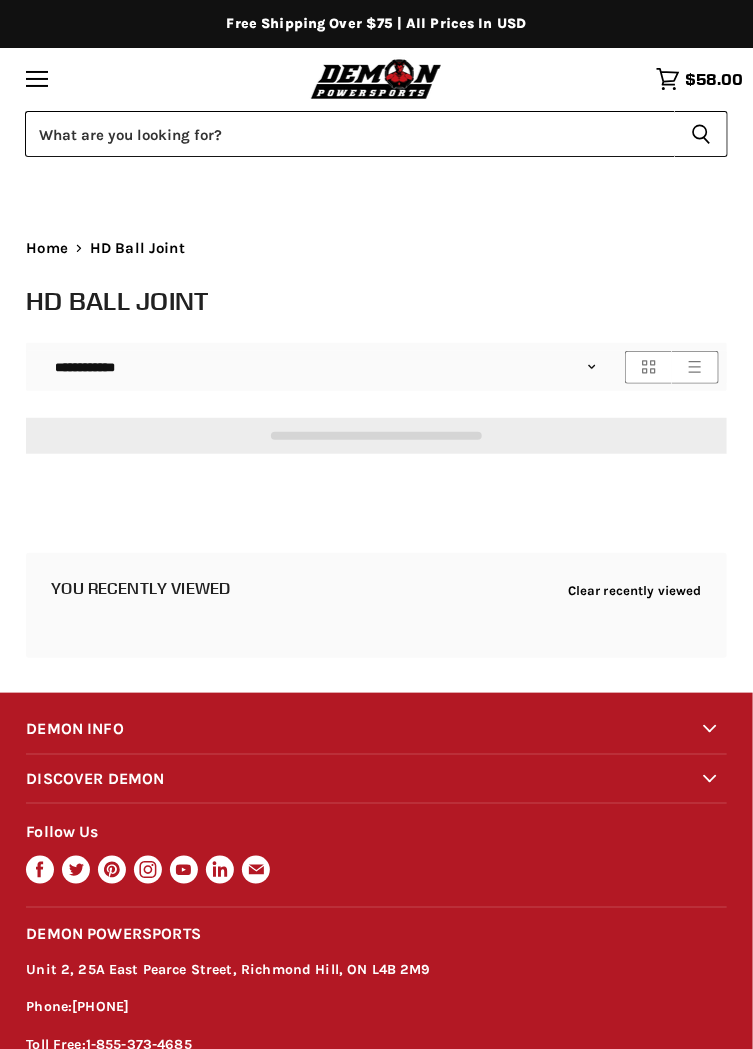 select on "**********" 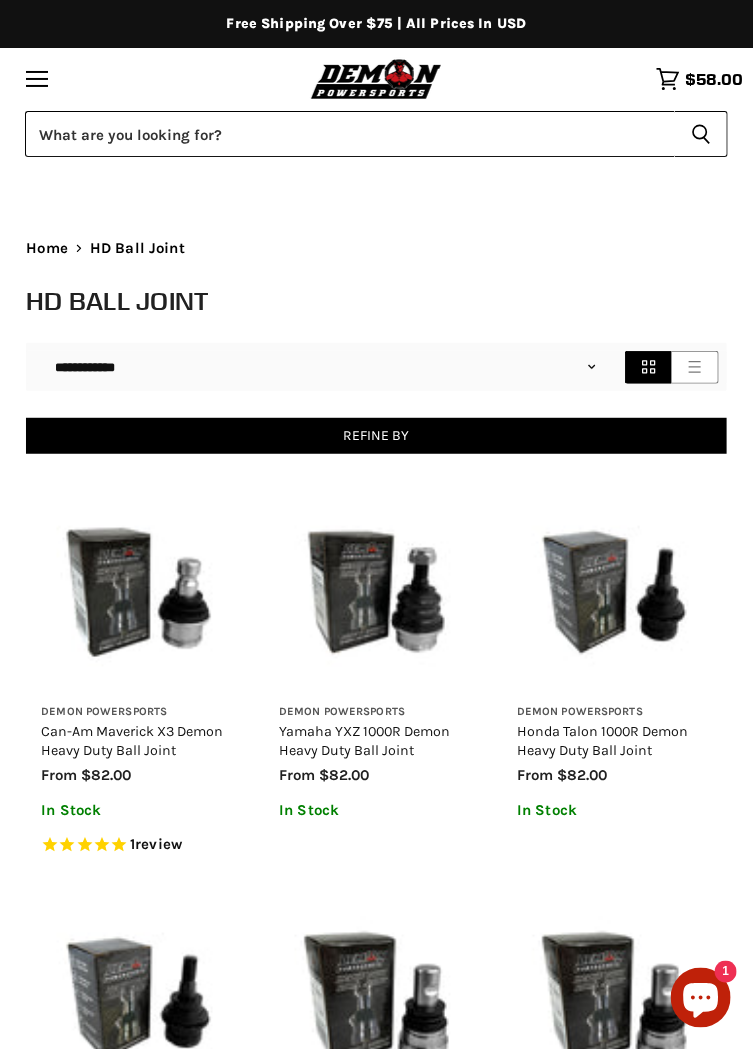 scroll, scrollTop: 0, scrollLeft: 0, axis: both 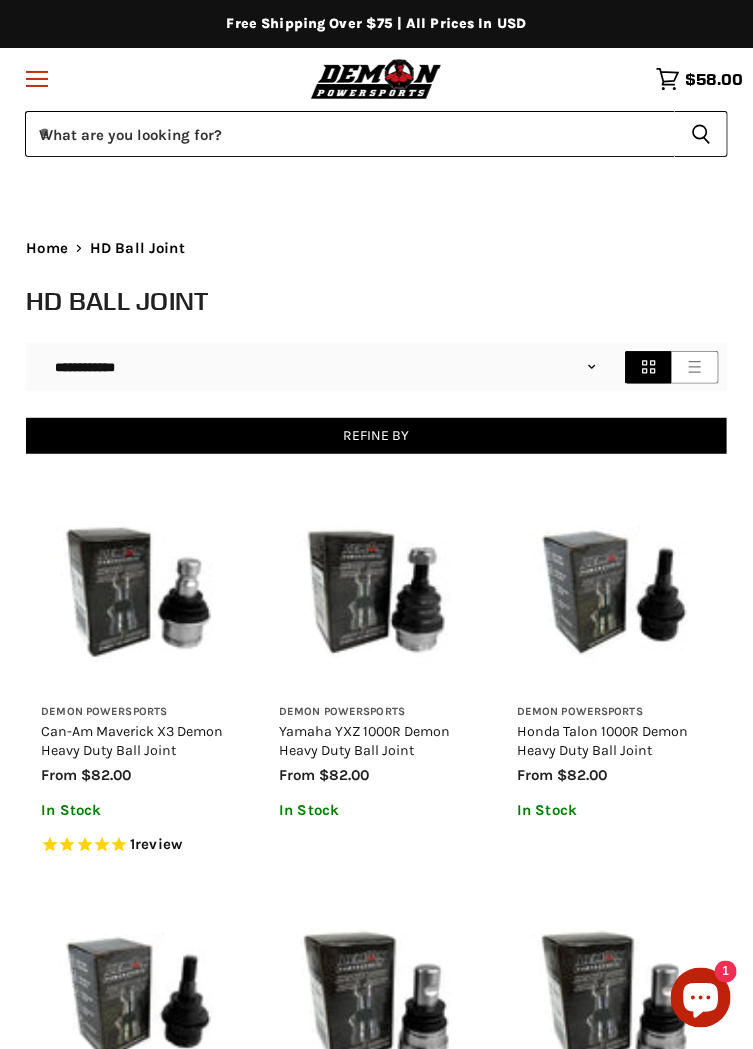 click on "Menu icon" 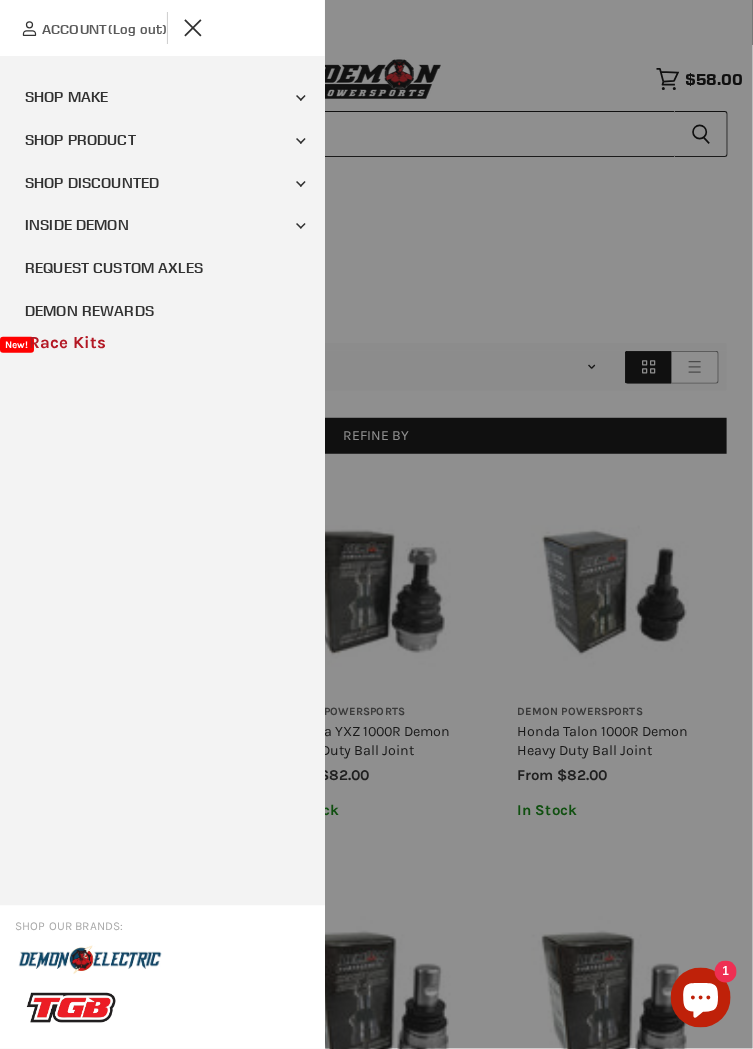 click on "Chevron down icon
Shop Make" at bounding box center [301, 98] 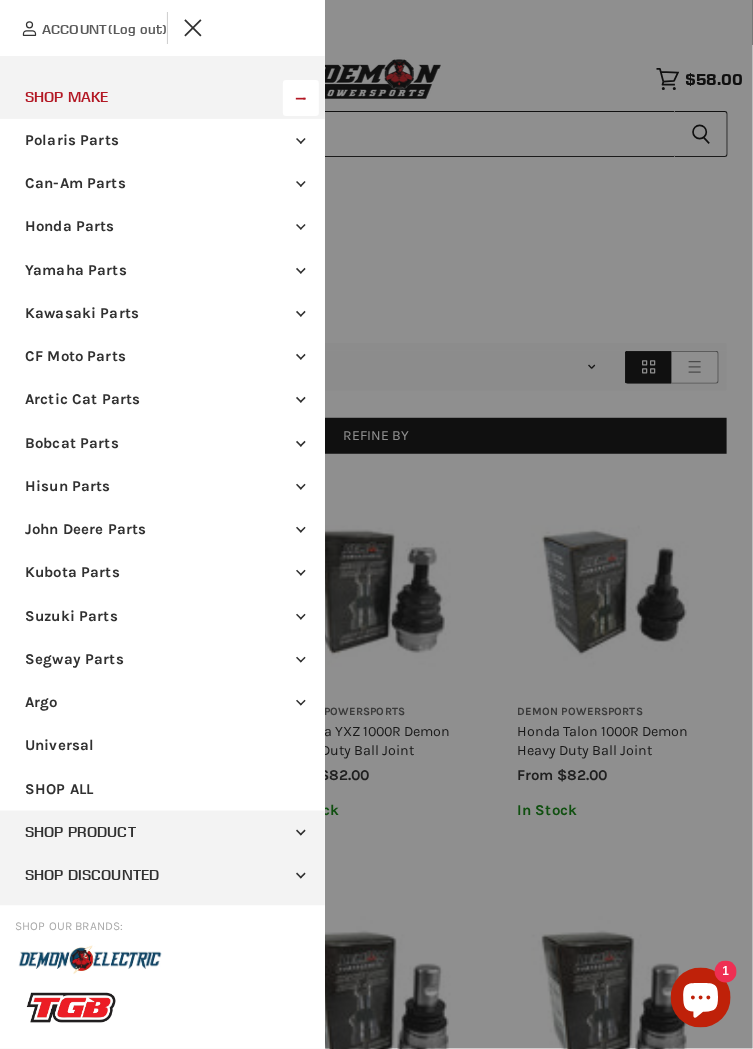 click on "Polaris Parts" at bounding box center [162, 140] 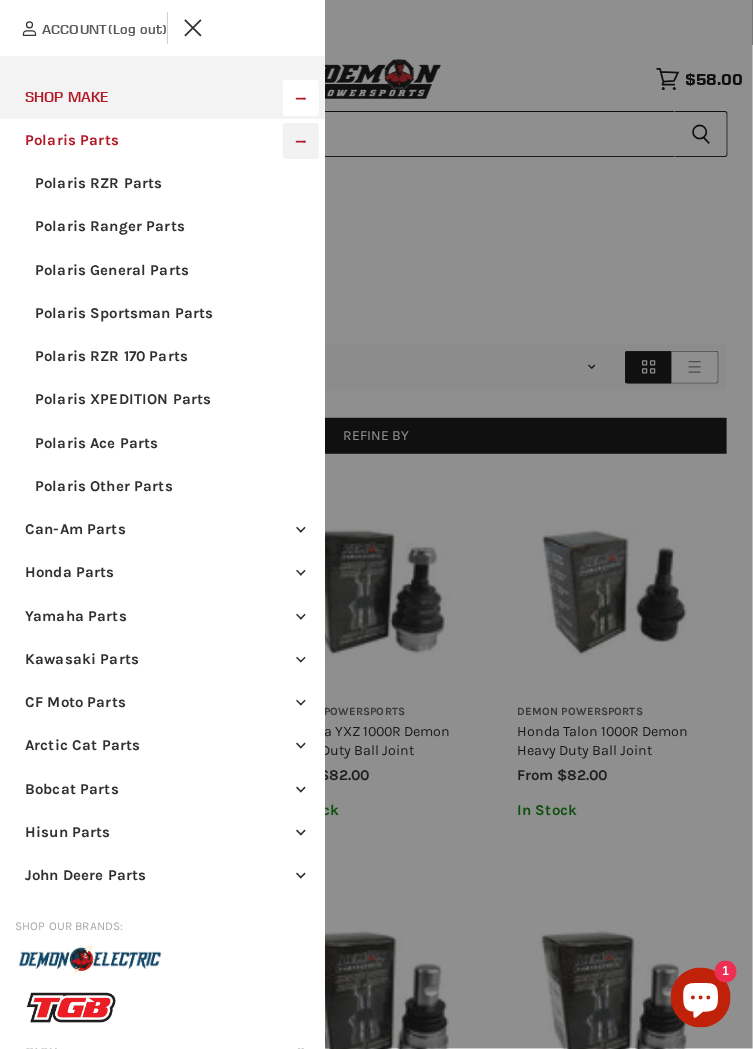 click on "Polaris Other Parts" at bounding box center [162, 486] 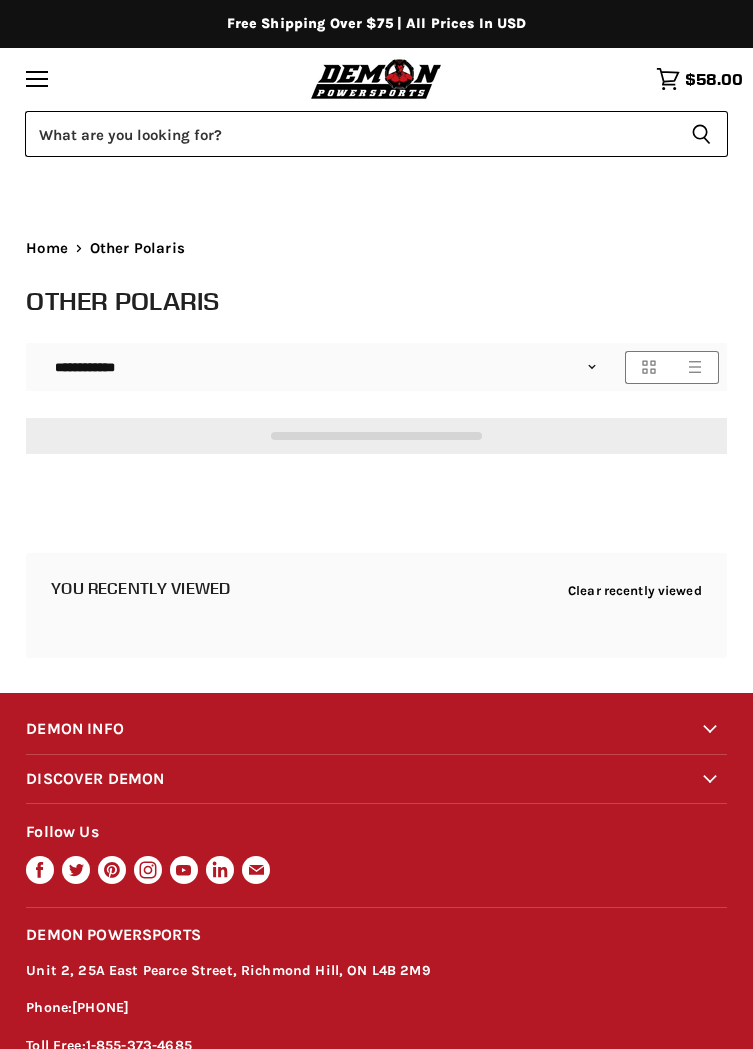 scroll, scrollTop: 0, scrollLeft: 0, axis: both 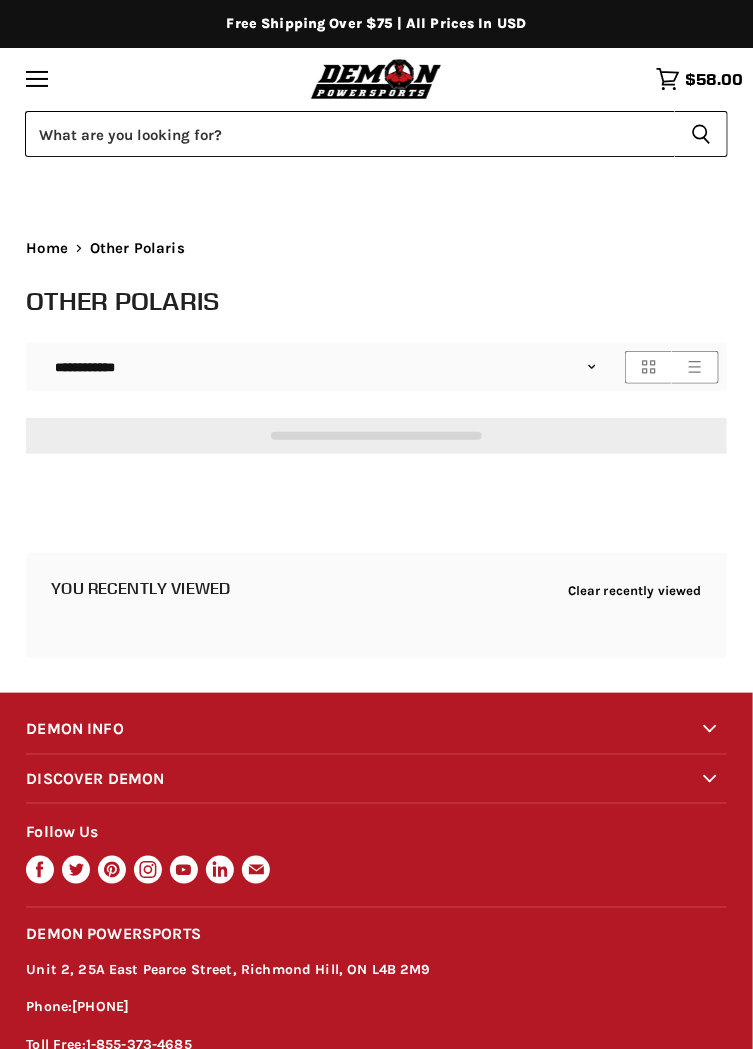 select on "**********" 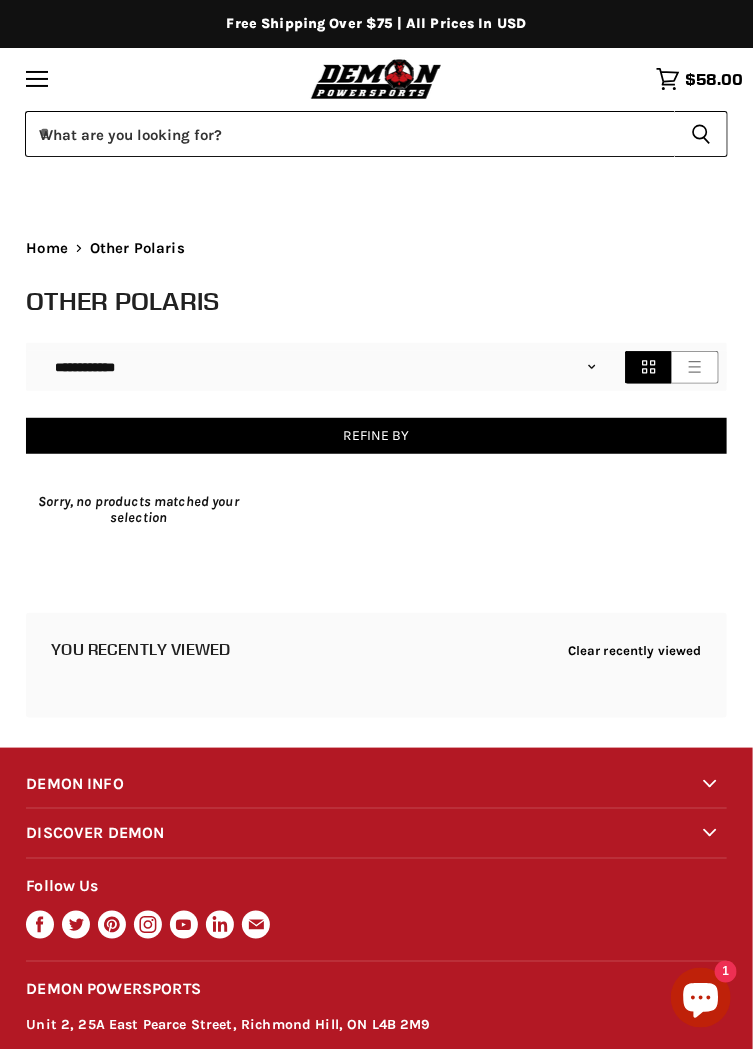scroll, scrollTop: 0, scrollLeft: 0, axis: both 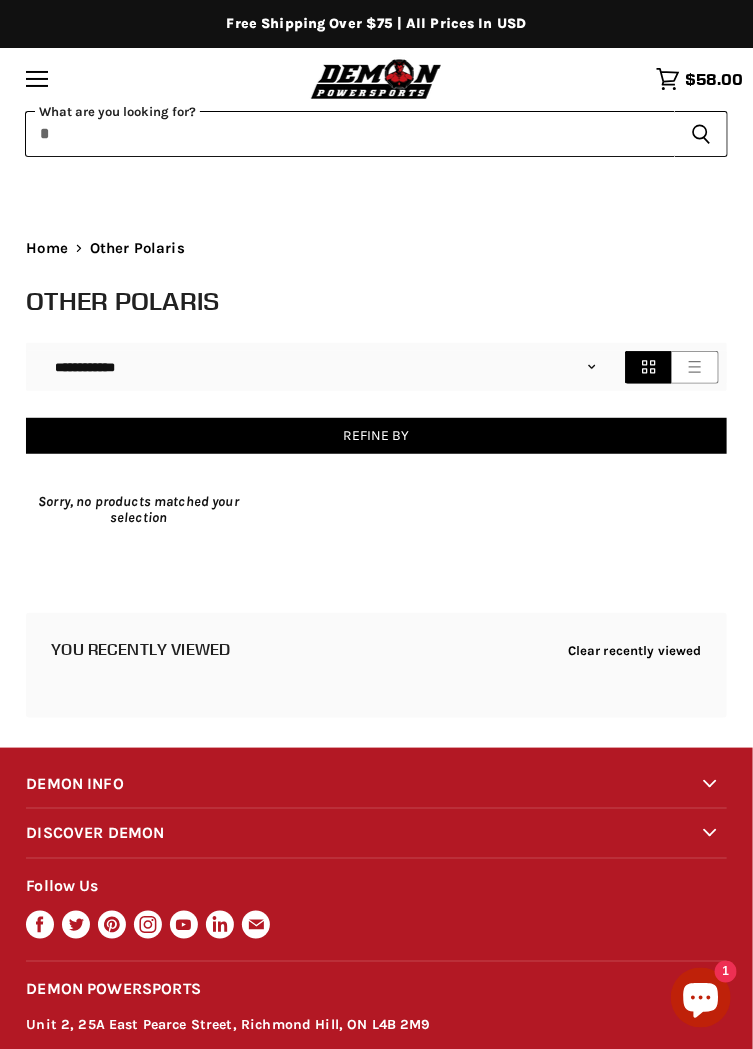 click on "Skip to content
Shop our brands:
Shop our brands:
Free Shipping Over $75 | All Prices In USD" at bounding box center (376, 665) 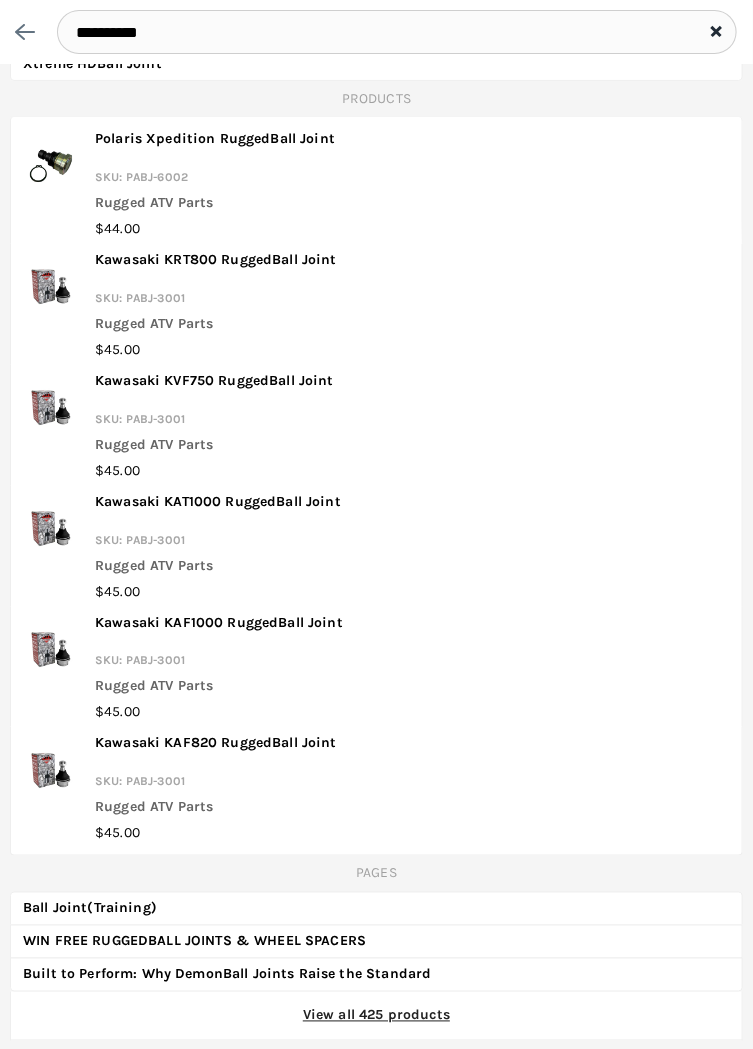 scroll, scrollTop: 141, scrollLeft: 0, axis: vertical 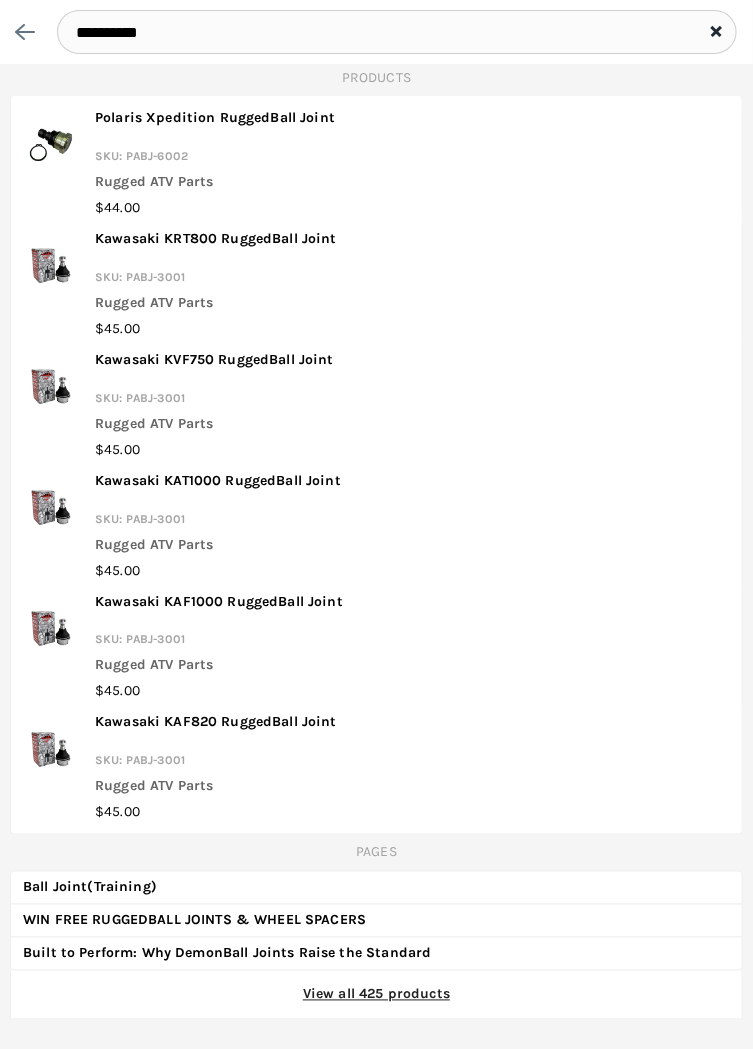 click on "**********" at bounding box center (397, 32) 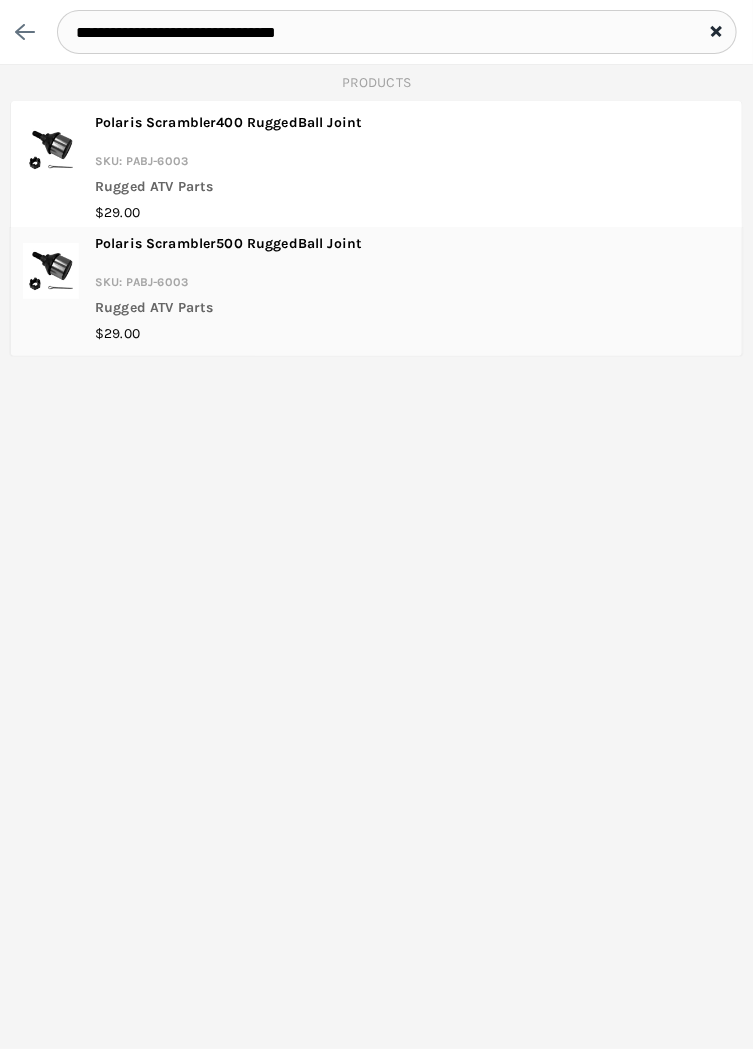 type on "**********" 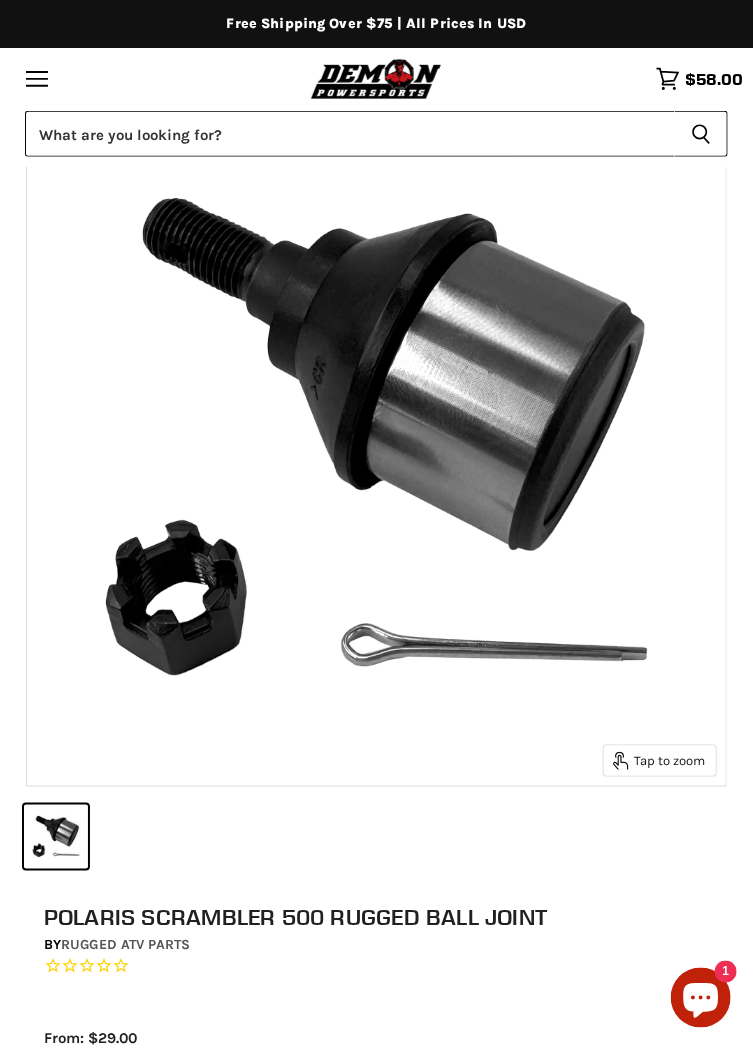 scroll, scrollTop: 302, scrollLeft: 0, axis: vertical 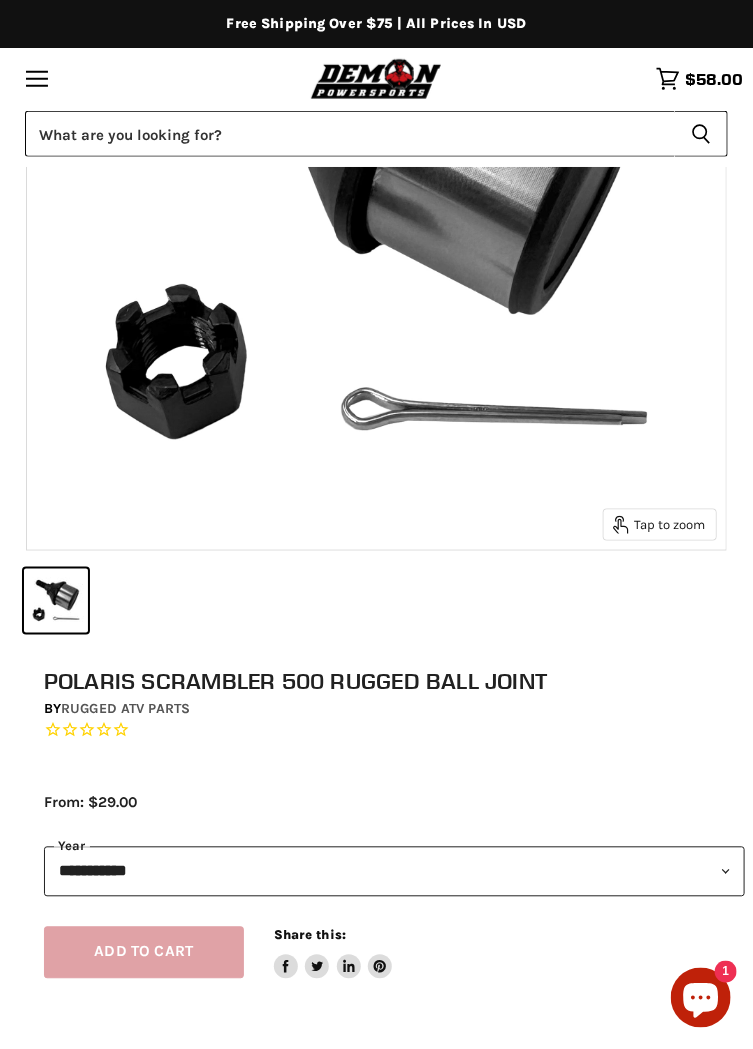 click on "**********" at bounding box center (394, 872) 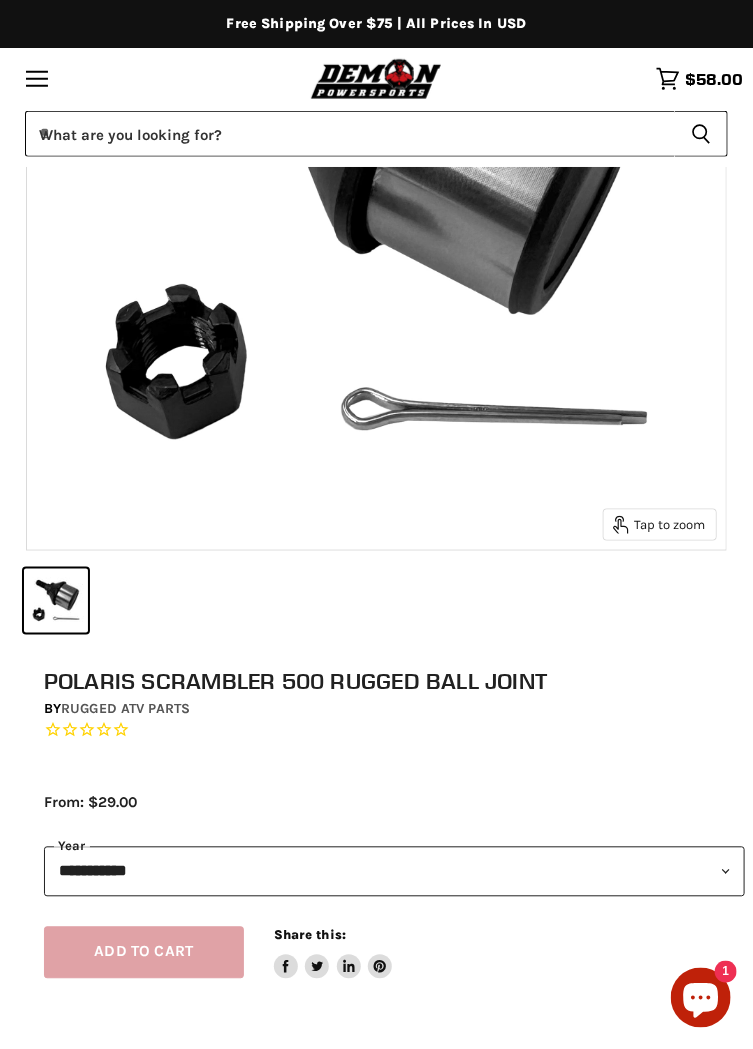 select on "****" 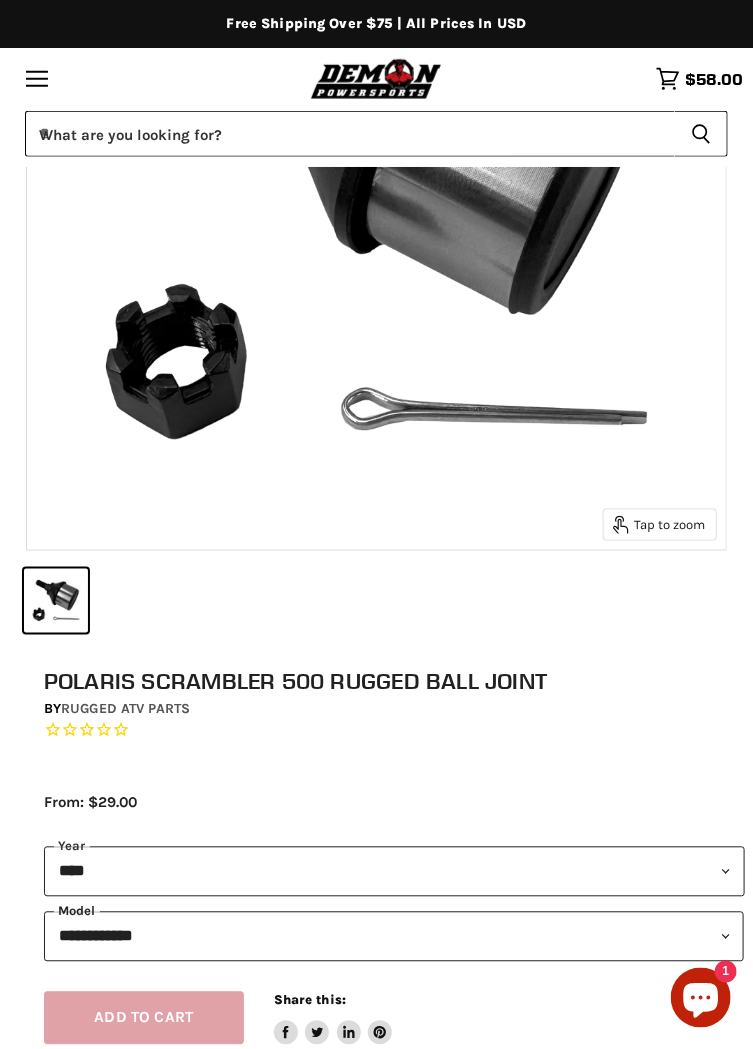 click on "**********" at bounding box center [394, 937] 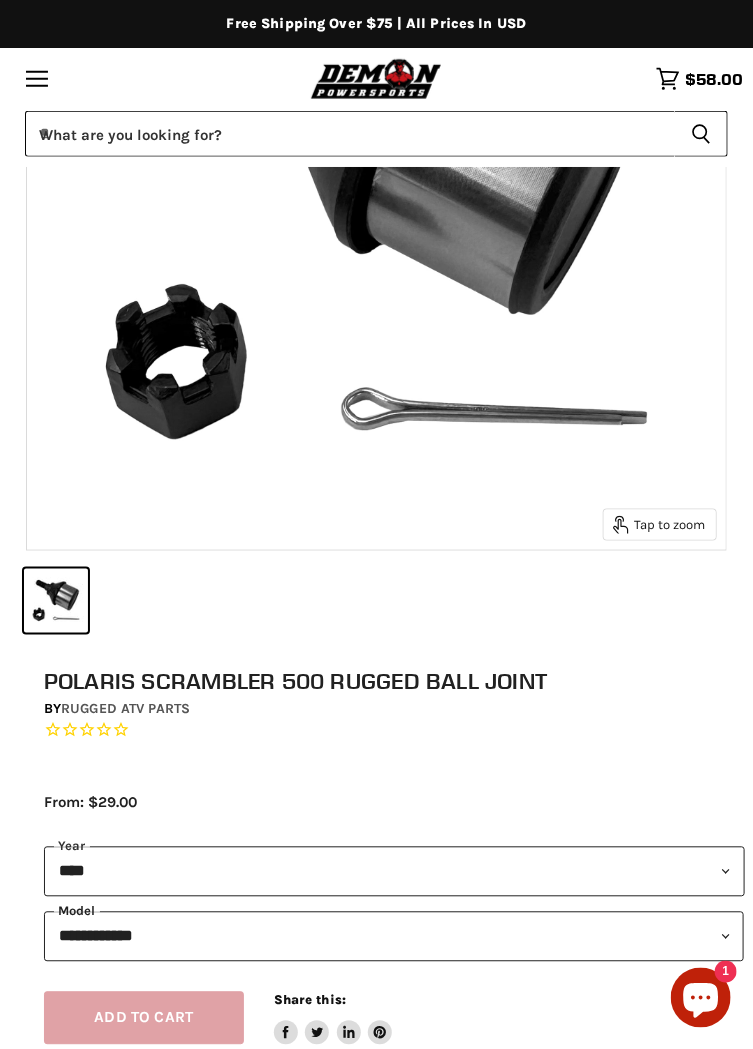 select on "**********" 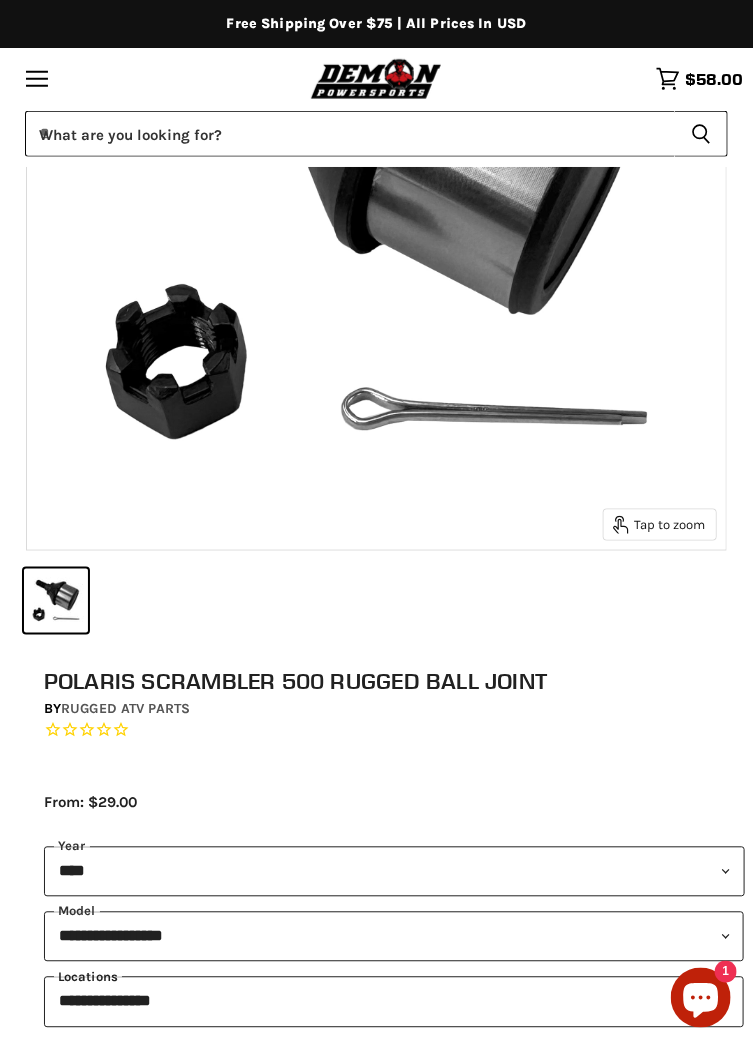 click on "**********" at bounding box center [394, 1002] 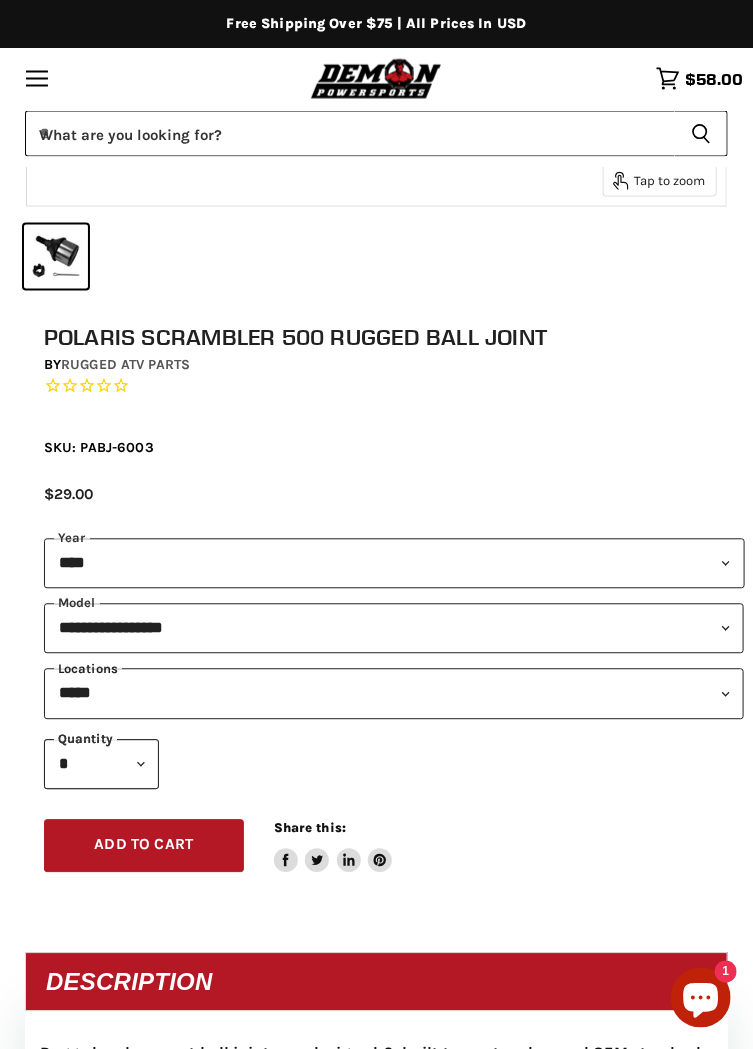 scroll, scrollTop: 731, scrollLeft: 0, axis: vertical 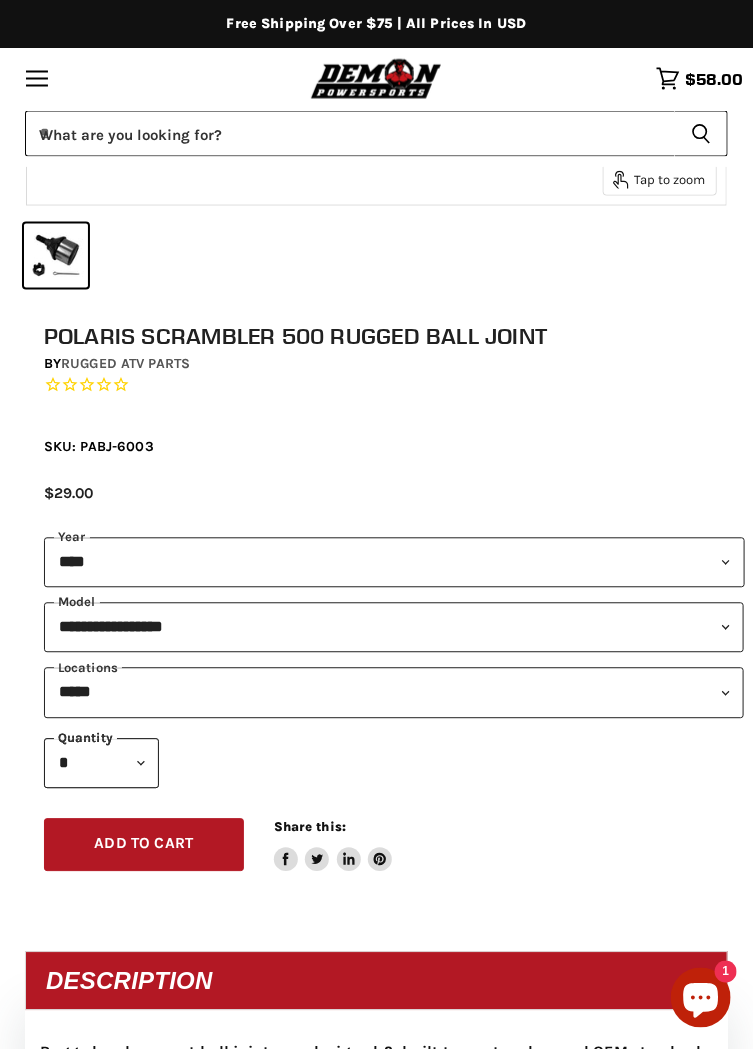 click on "*
*
*
*
*
*
*
*
*
***" at bounding box center [101, 764] 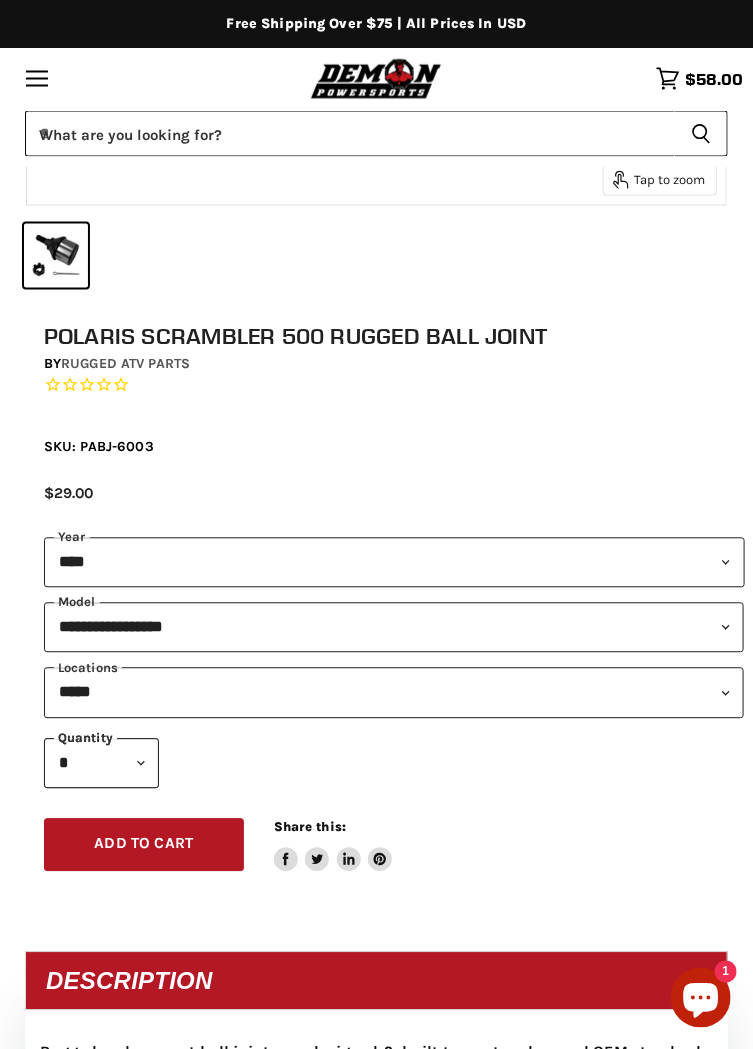 select on "*" 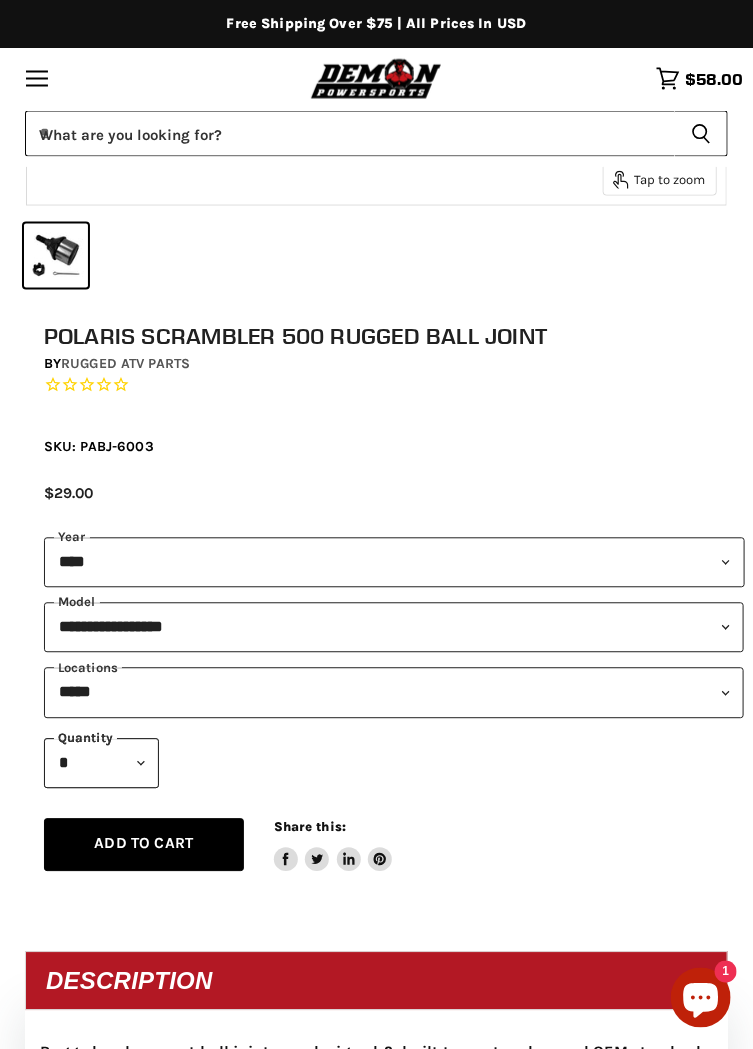 click on "Add to cart" at bounding box center [143, 844] 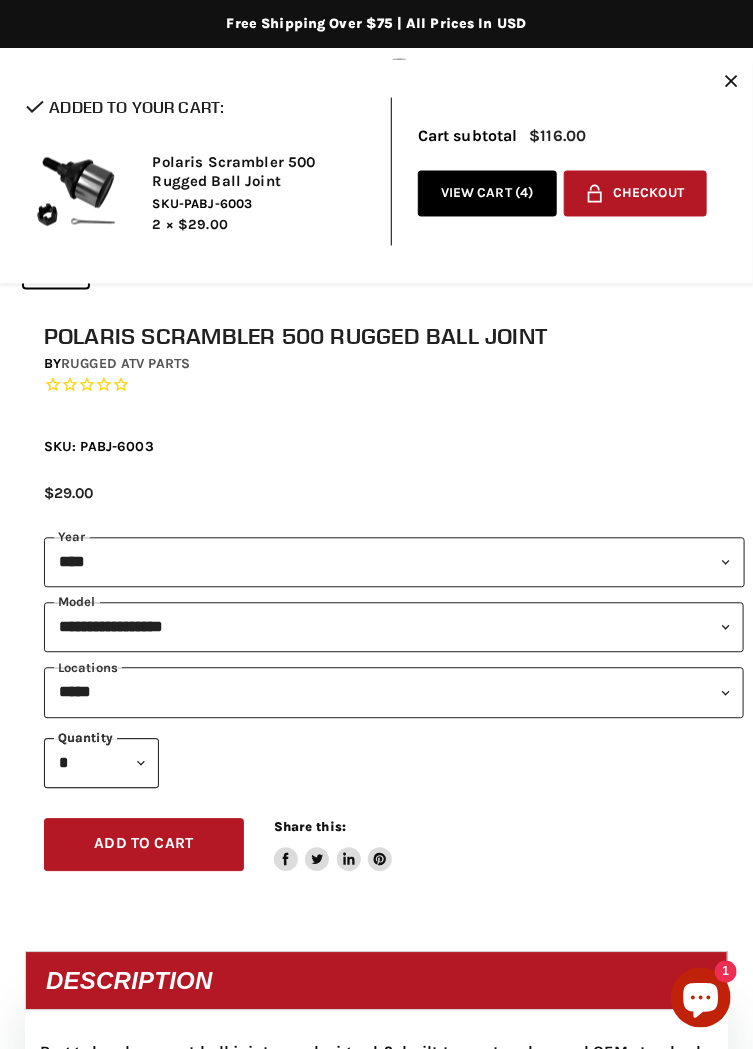 click on "View cart ( 4 )" at bounding box center (487, 194) 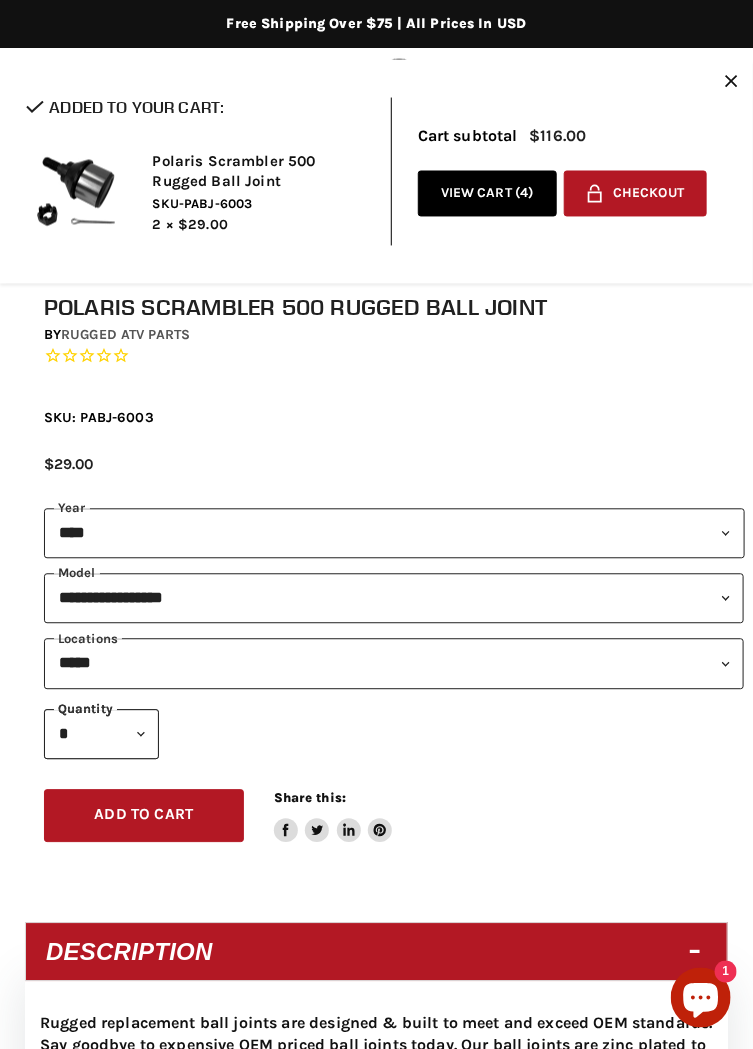 scroll, scrollTop: 816, scrollLeft: 0, axis: vertical 